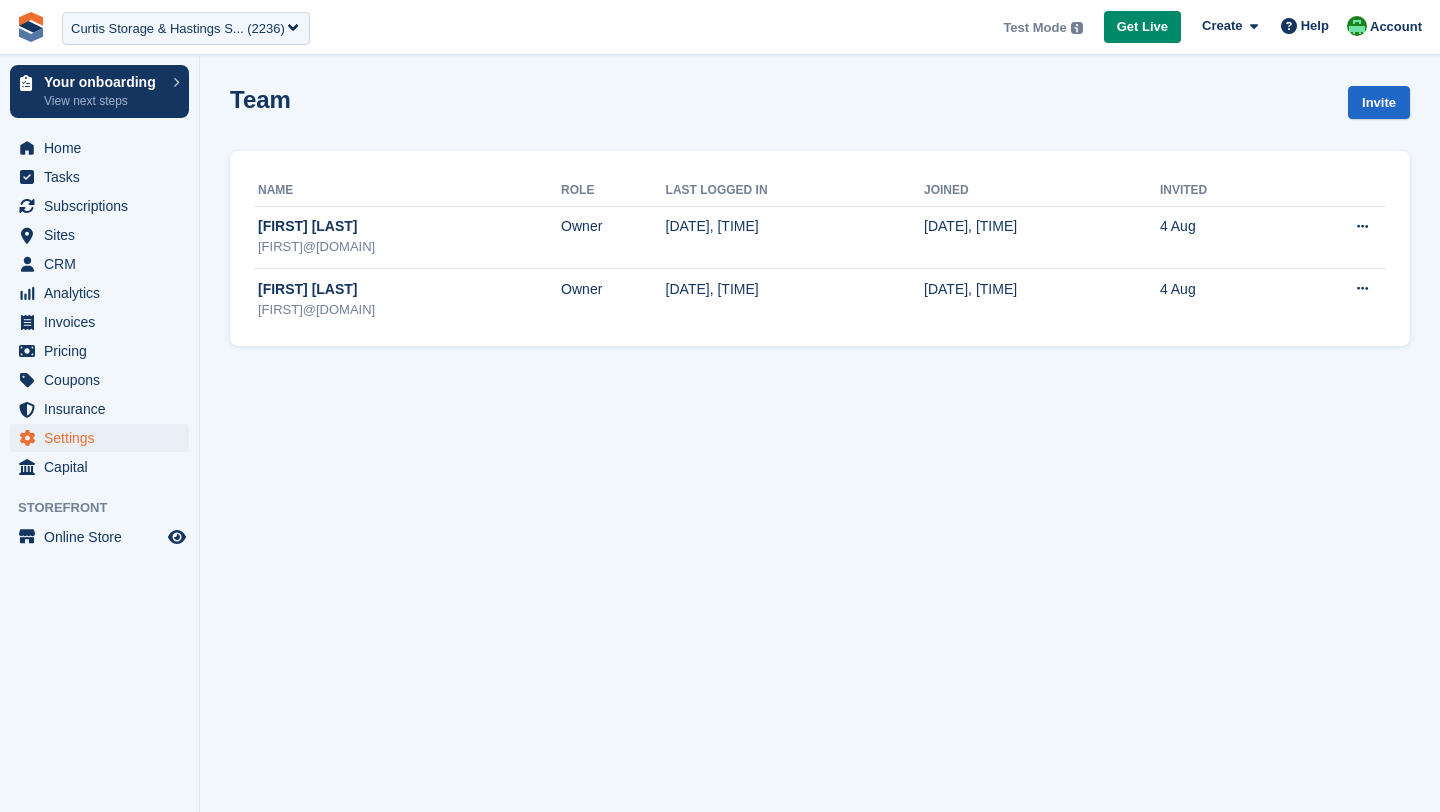 scroll, scrollTop: 0, scrollLeft: 0, axis: both 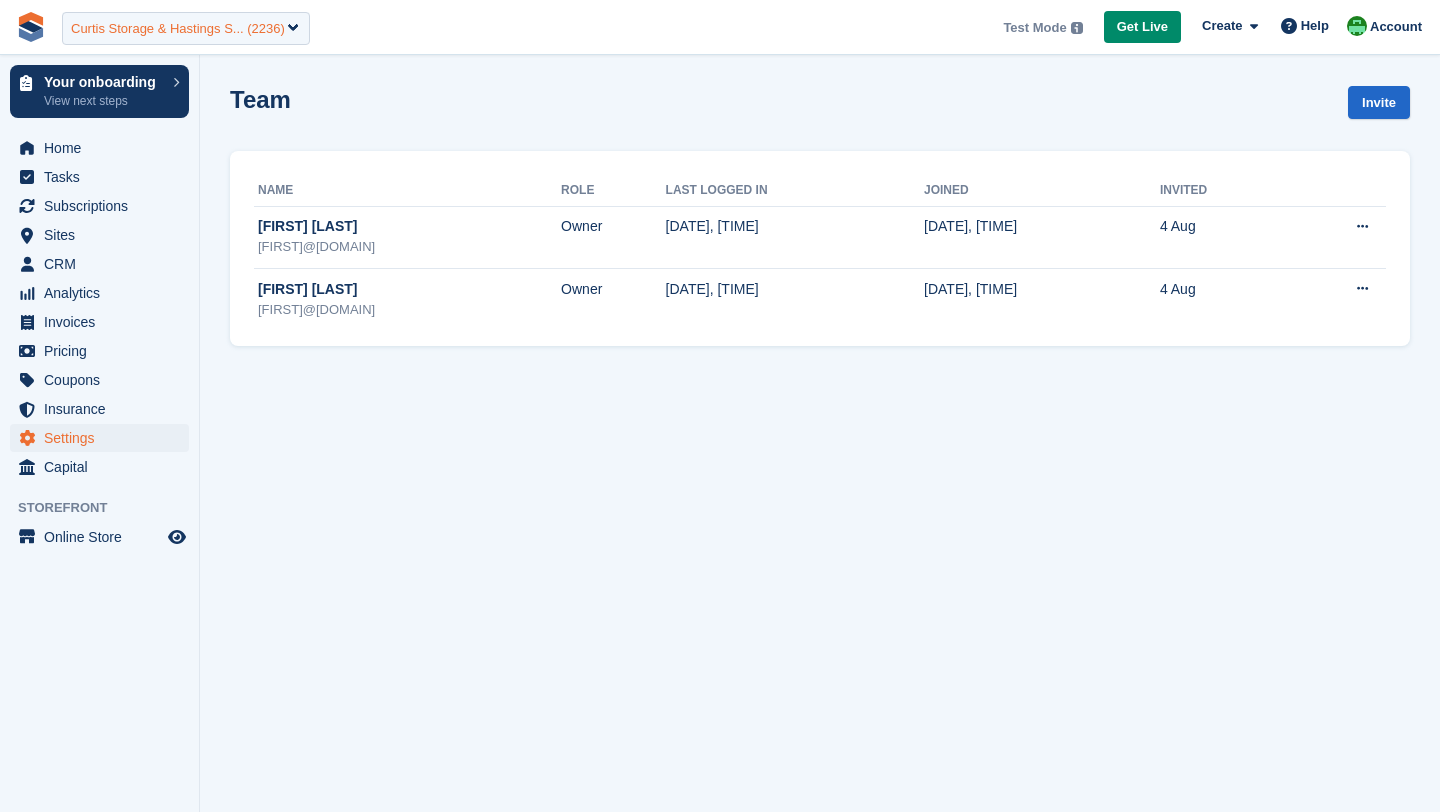 click on "Curtis Storage & Hastings S... (2236)" at bounding box center (186, 28) 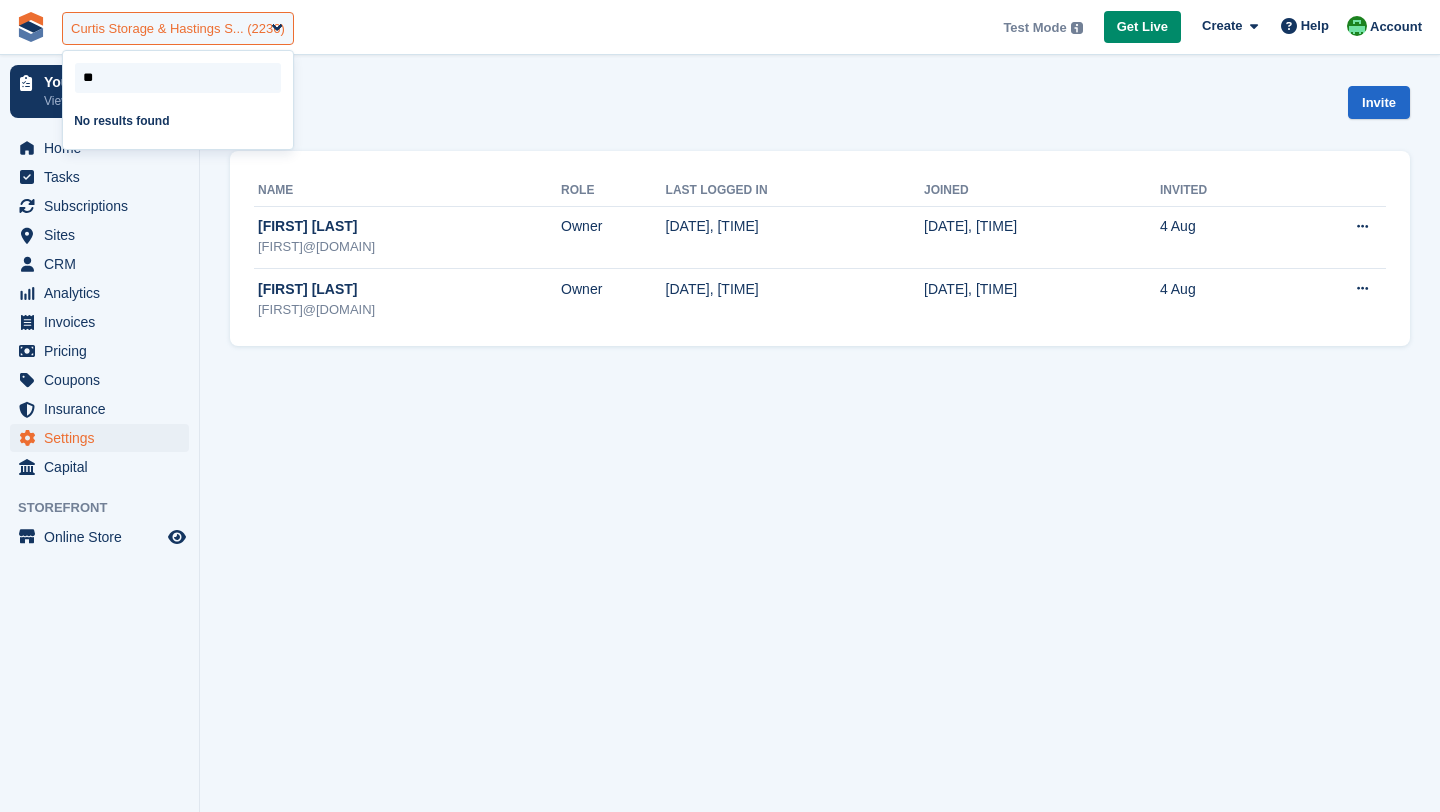 type on "***" 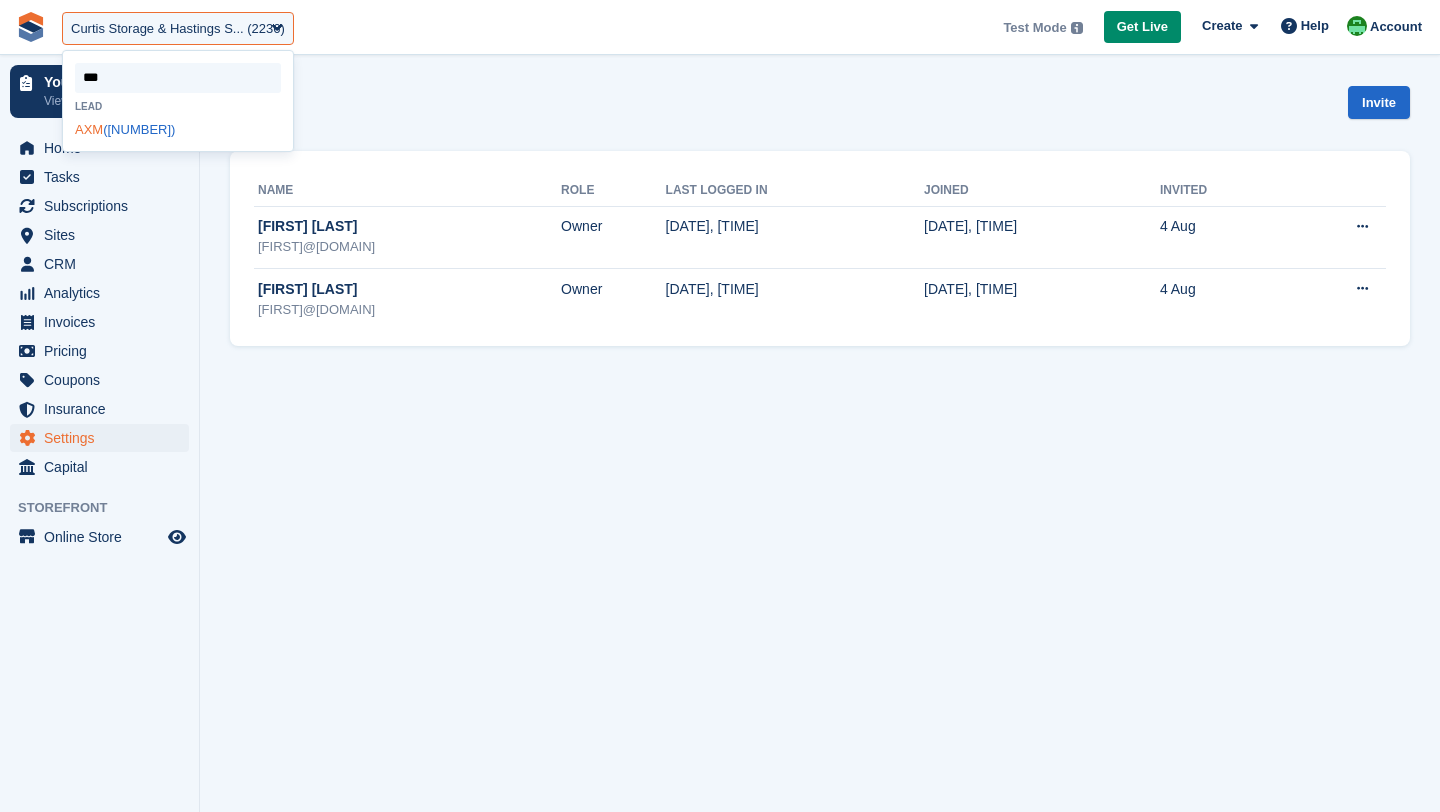 click on "AXM 3 (1578)" at bounding box center (178, 129) 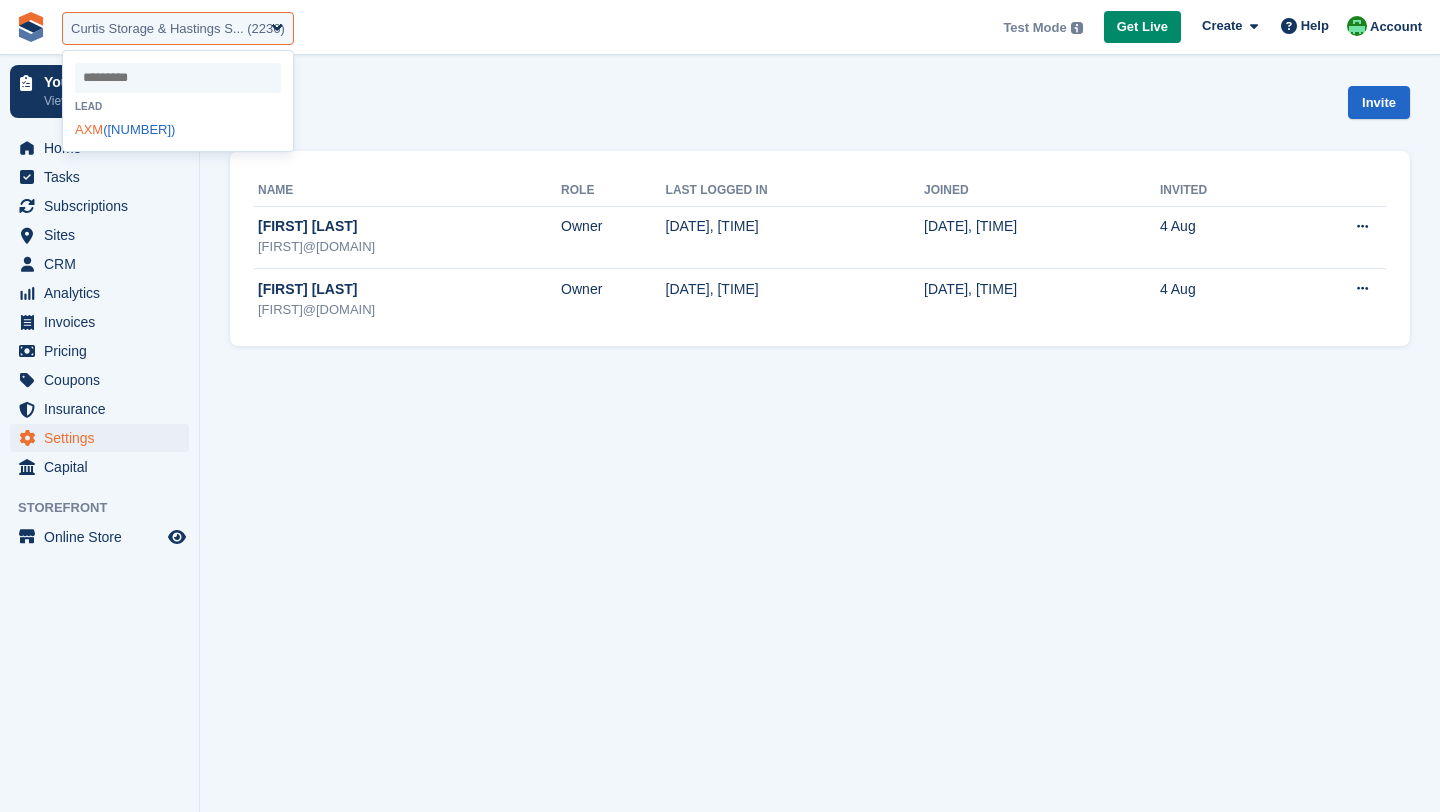 select on "****" 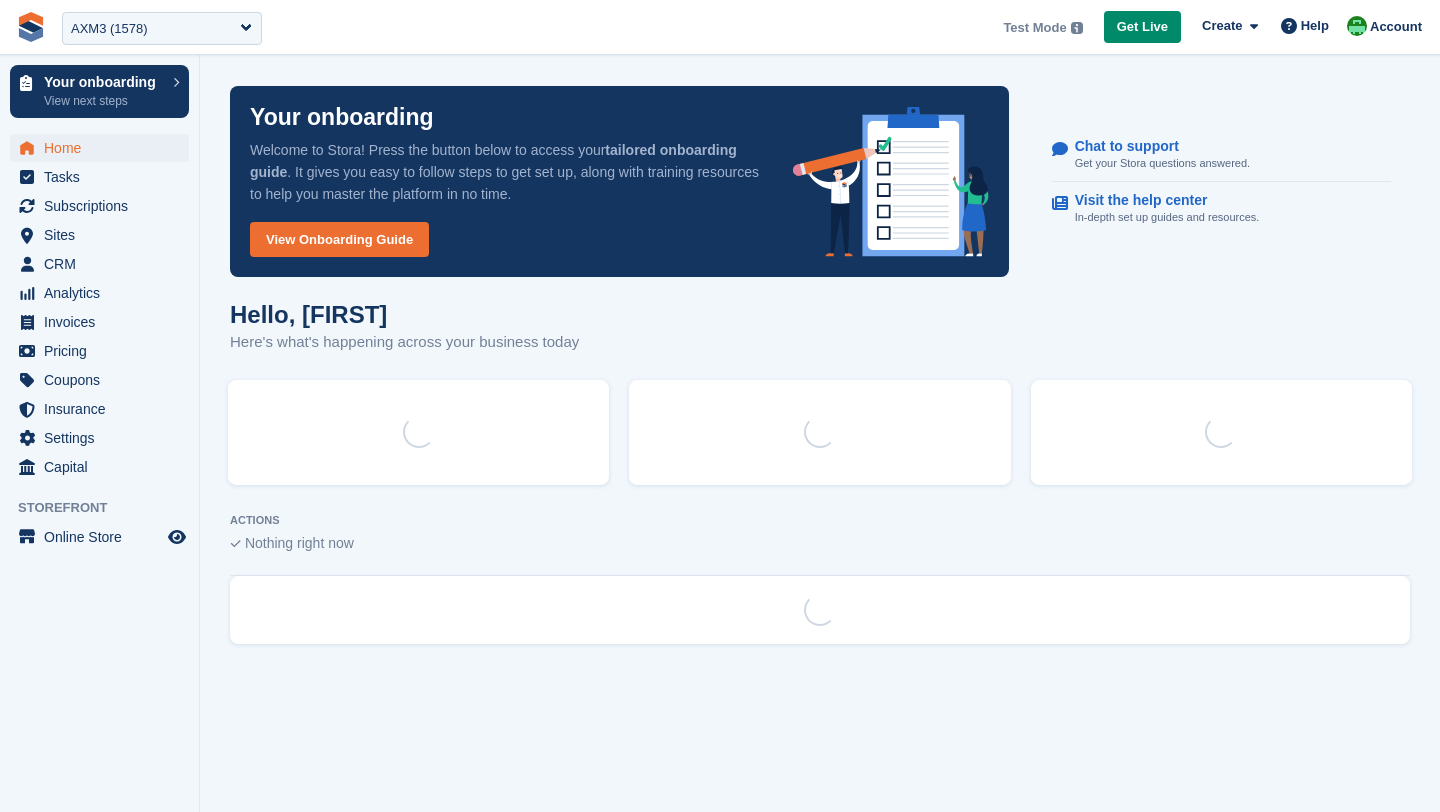 scroll, scrollTop: 0, scrollLeft: 0, axis: both 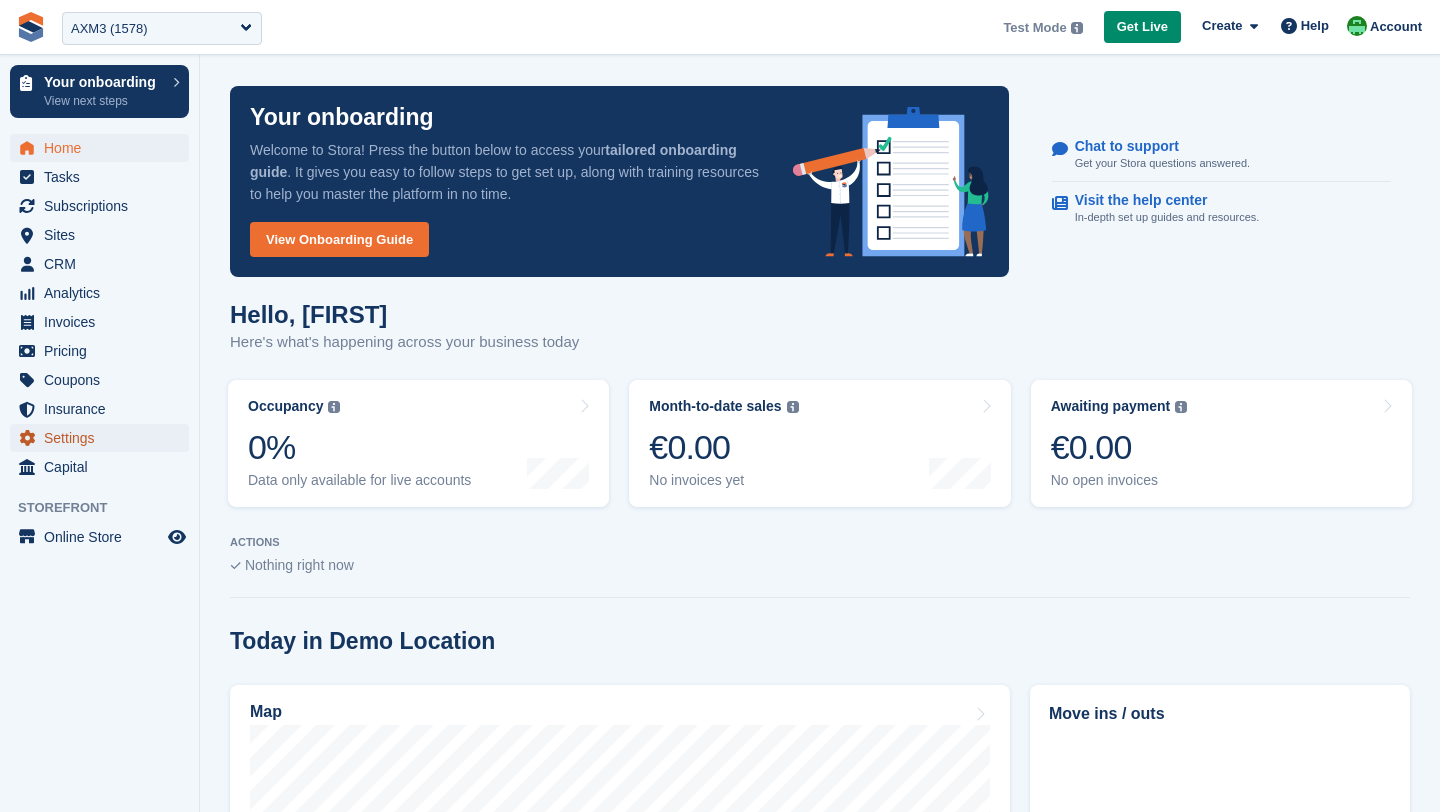 click on "Settings" at bounding box center (104, 438) 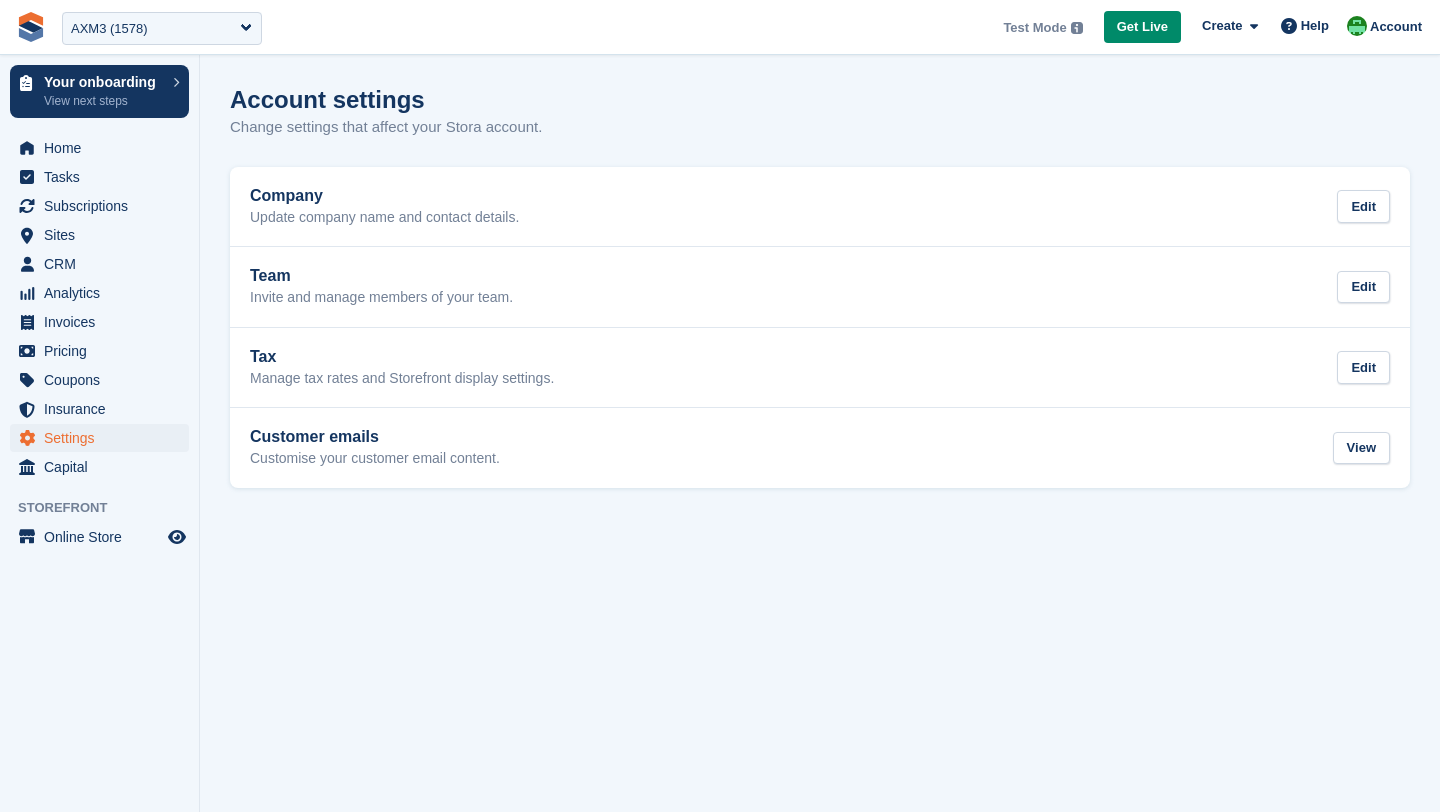 scroll, scrollTop: 0, scrollLeft: 0, axis: both 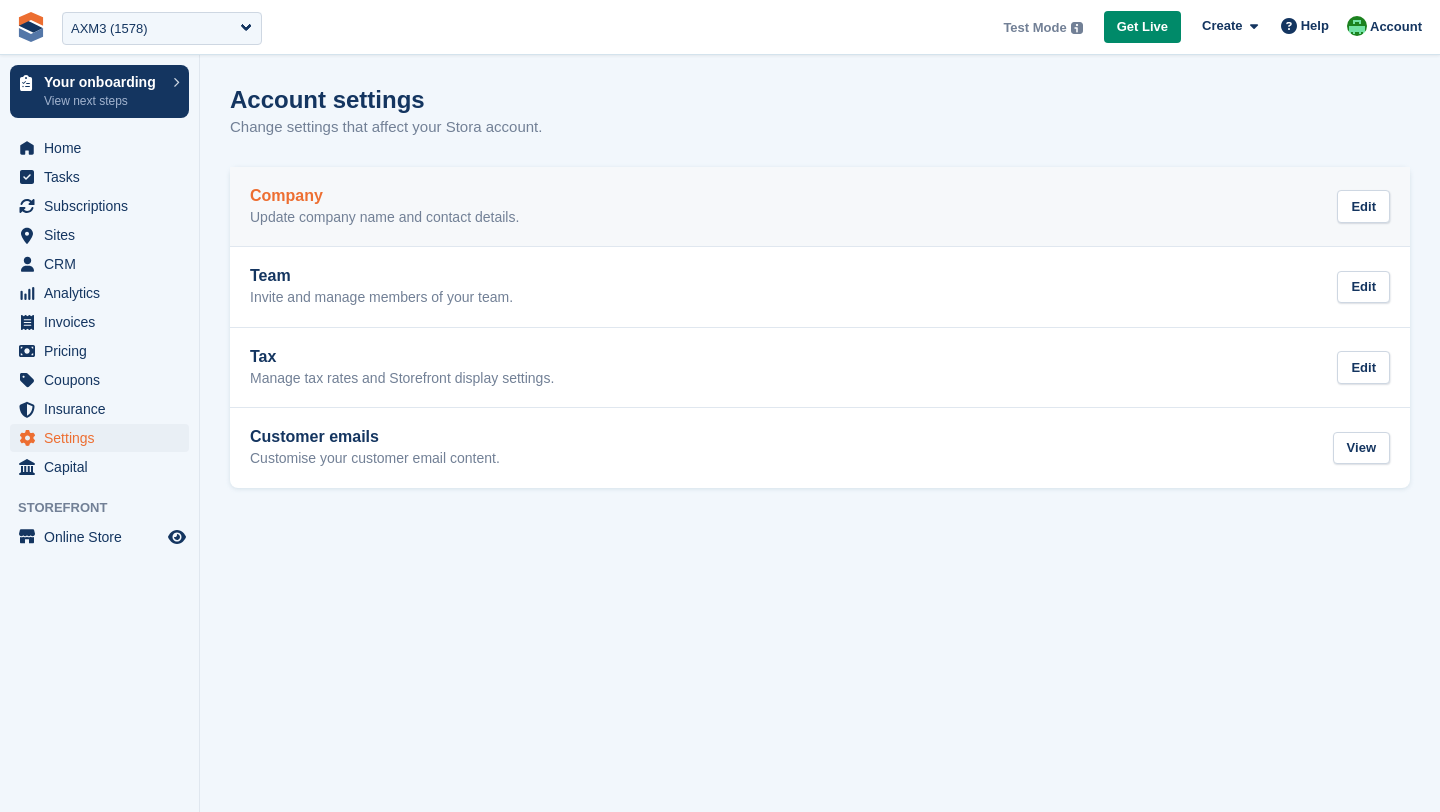 click on "Company
Update company name and contact details.
Edit" at bounding box center (820, 207) 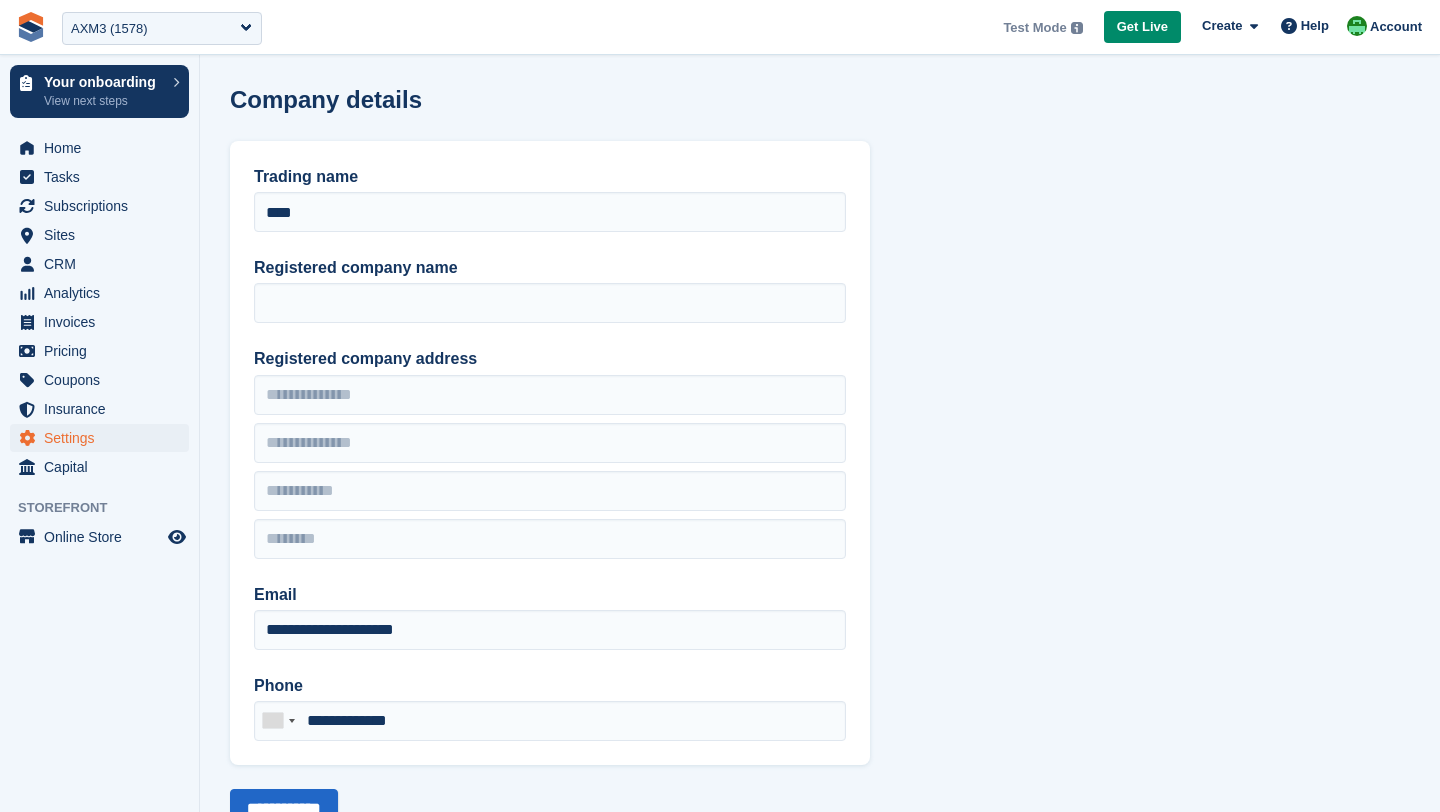 scroll, scrollTop: 7, scrollLeft: 0, axis: vertical 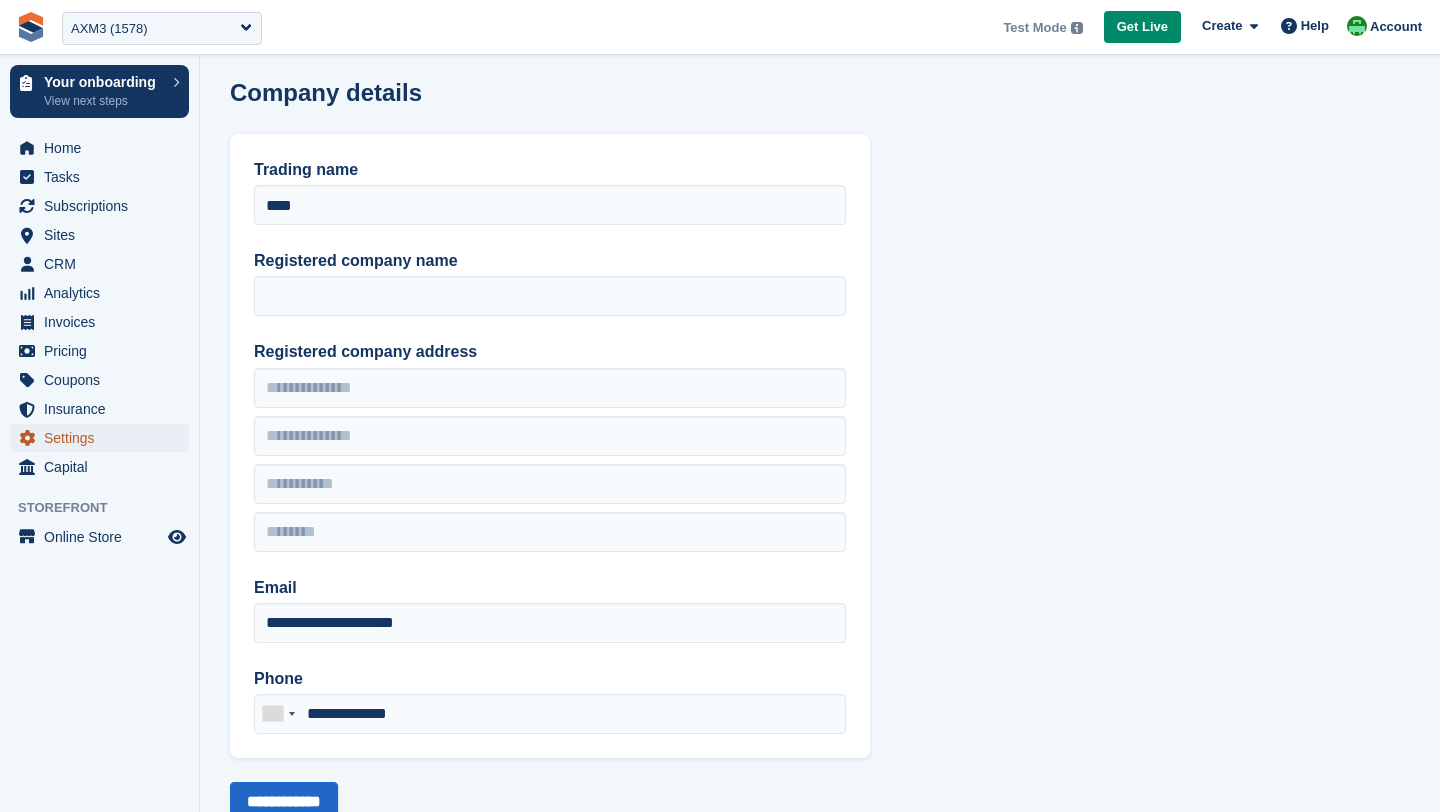 click on "Settings" at bounding box center [104, 438] 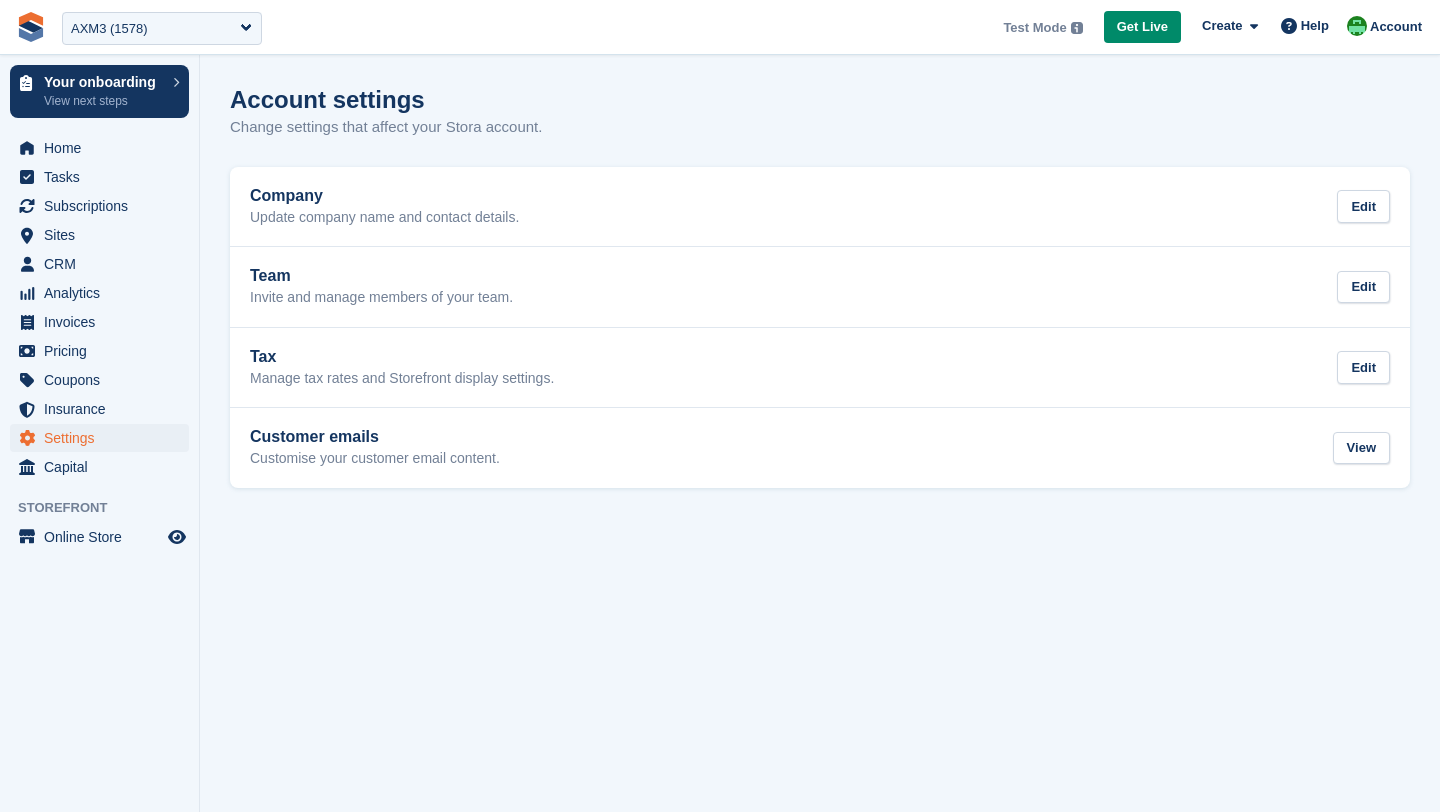 scroll, scrollTop: 0, scrollLeft: 0, axis: both 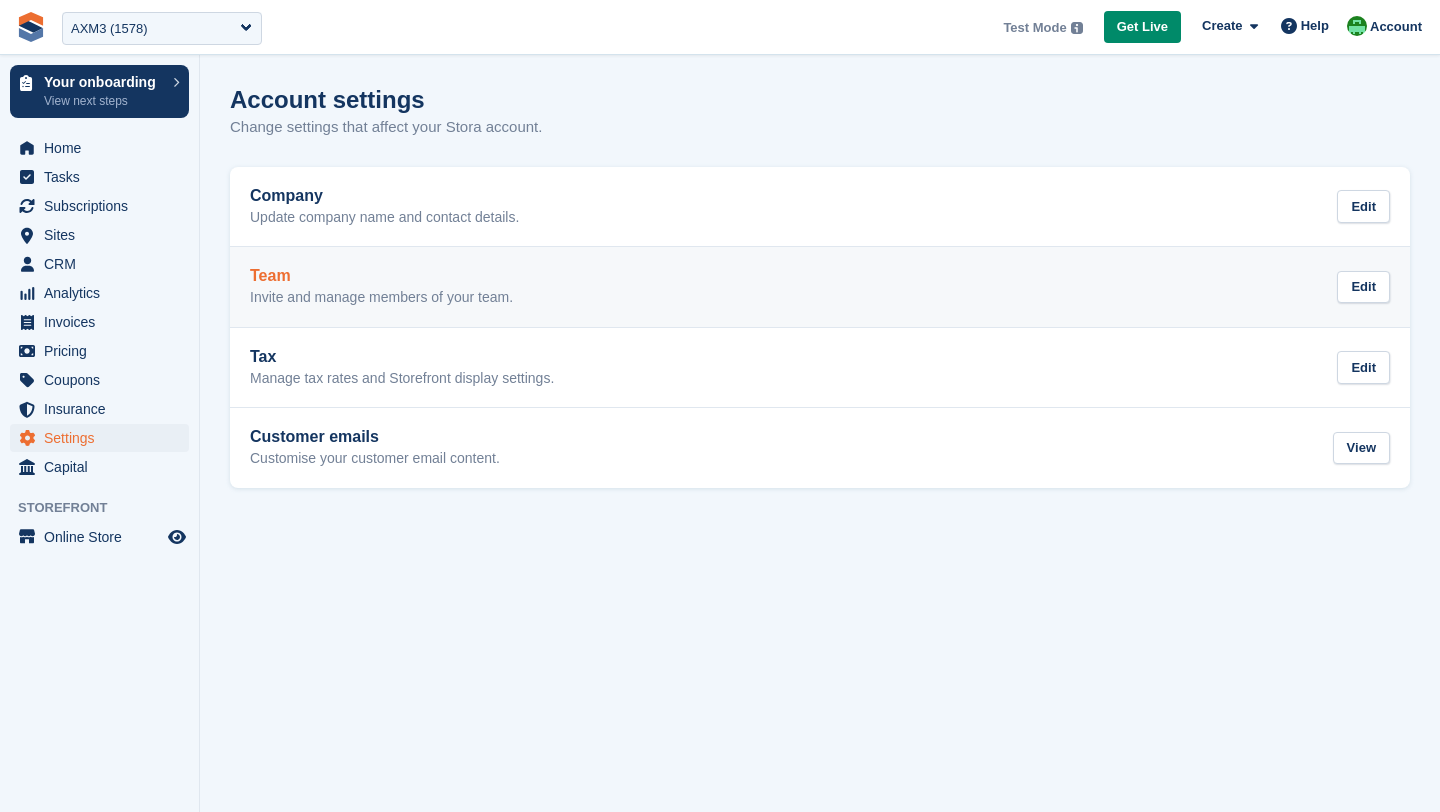 click on "Team" at bounding box center [381, 276] 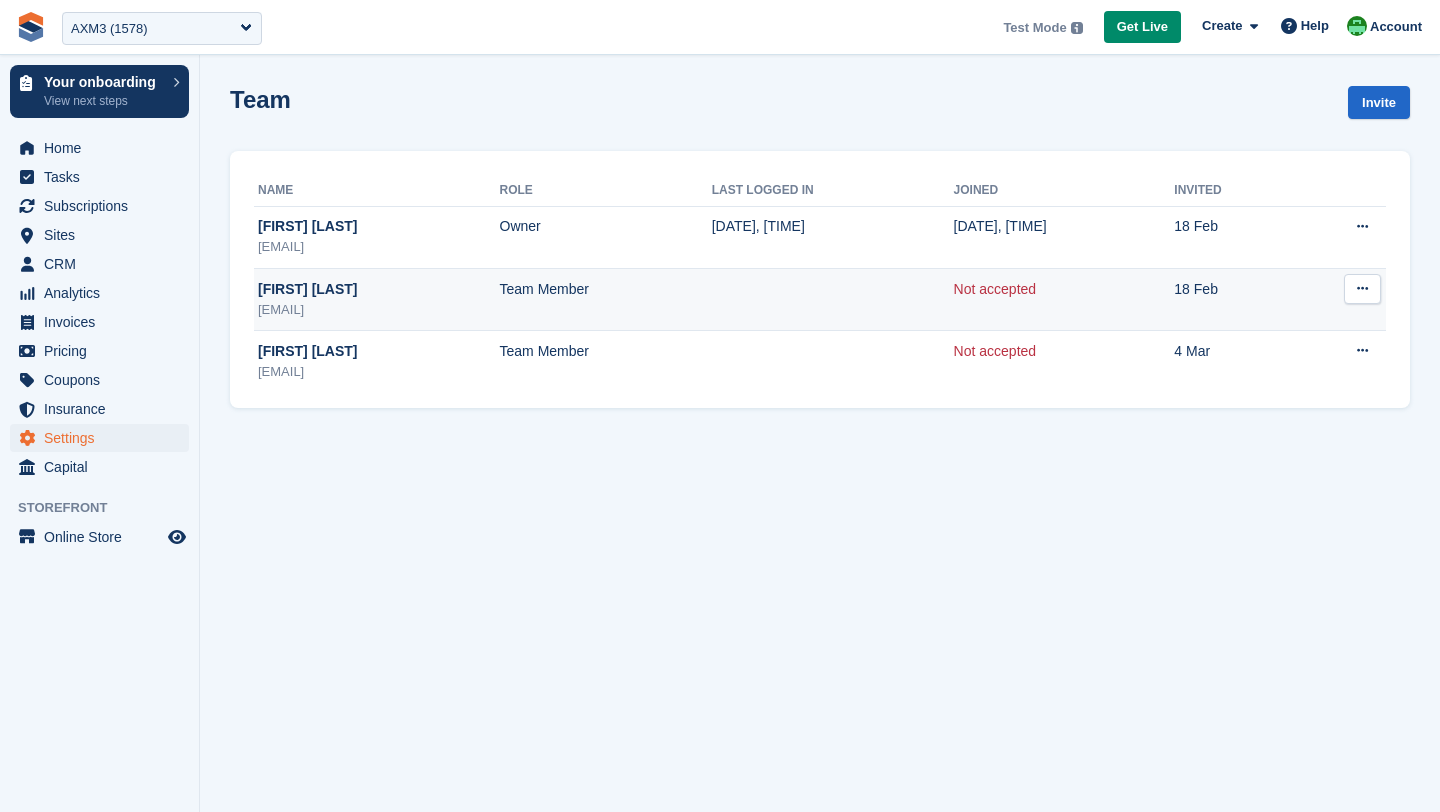click on "Louis Blohorn" at bounding box center [379, 289] 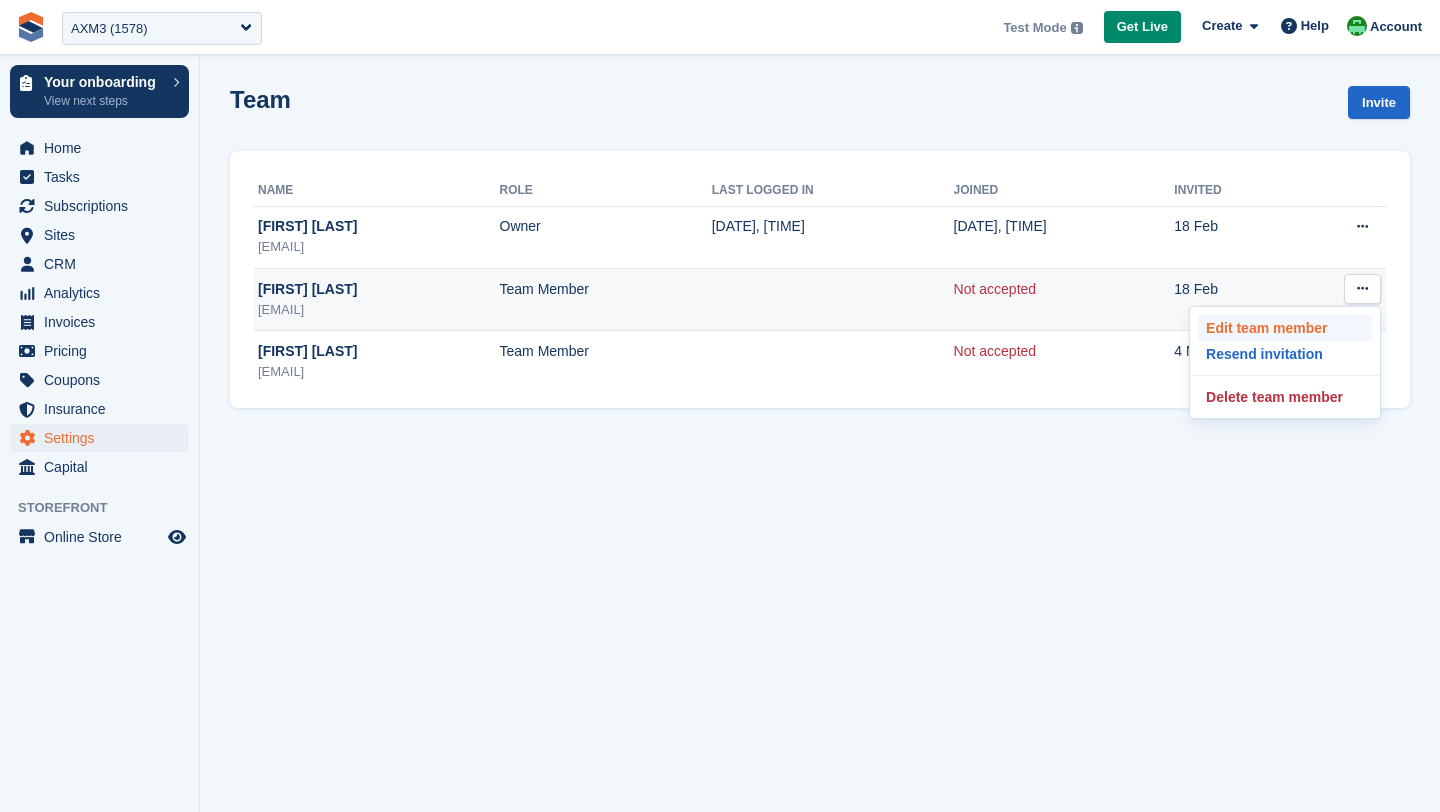 click on "Edit team member" at bounding box center [1285, 328] 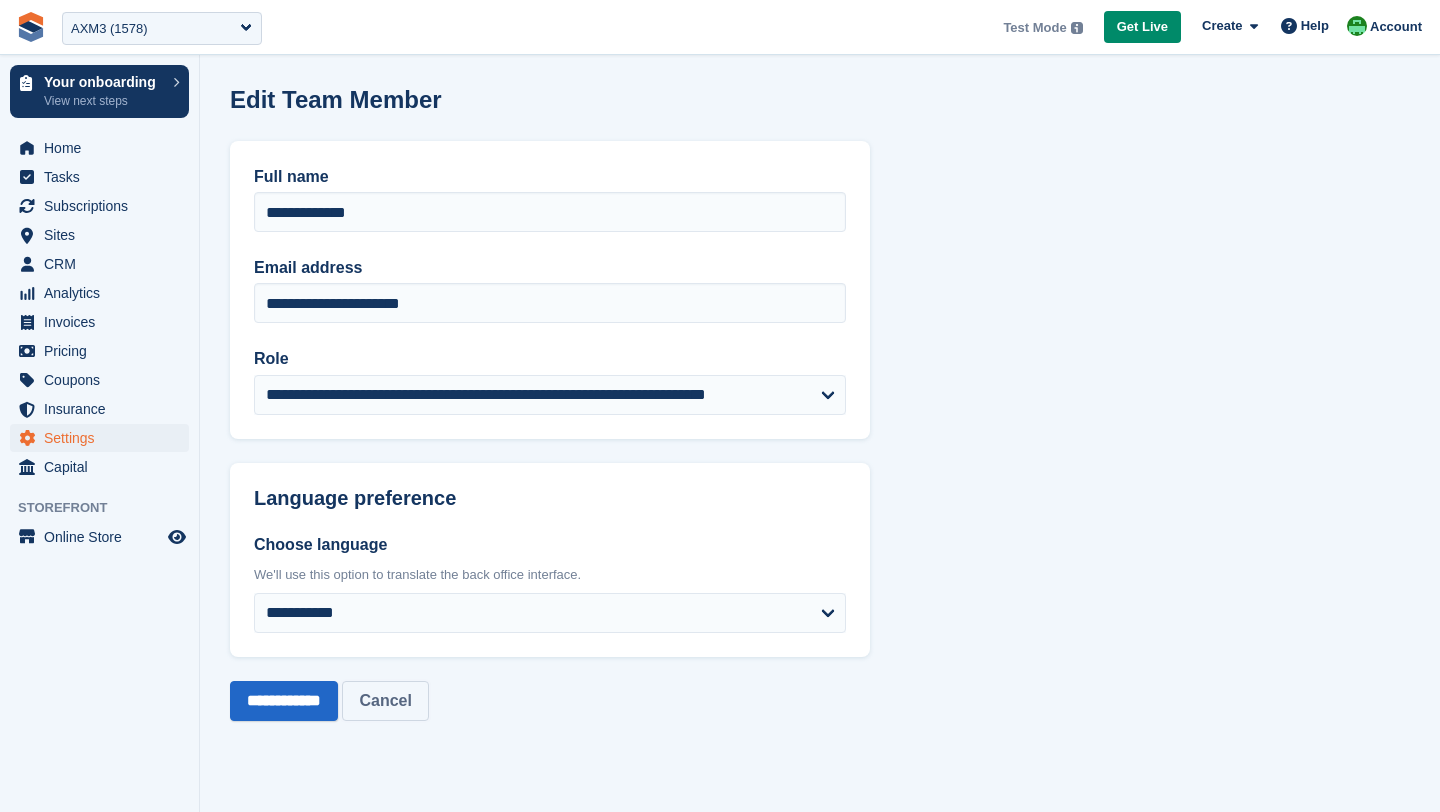 click on "Cancel" at bounding box center [385, 701] 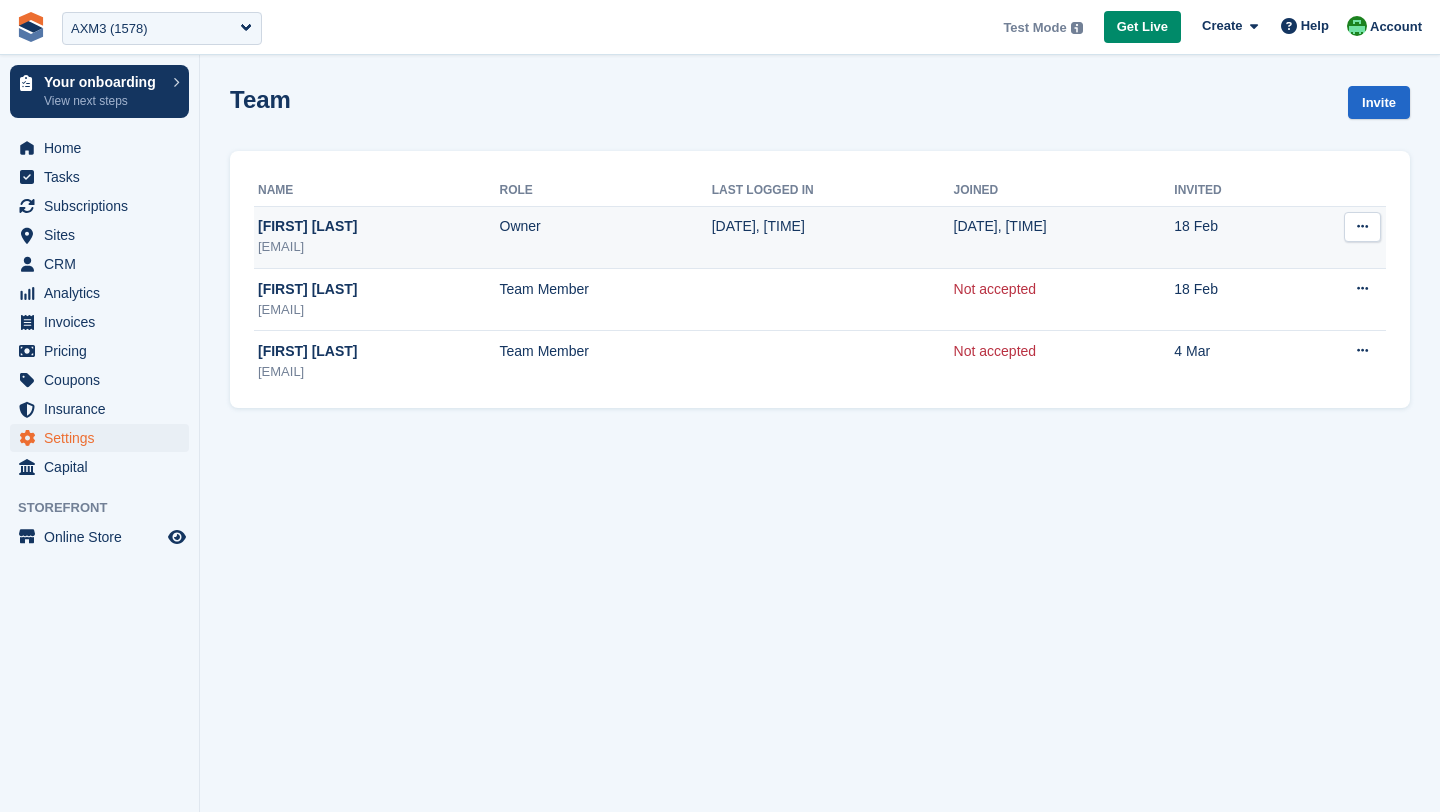 scroll, scrollTop: 0, scrollLeft: 0, axis: both 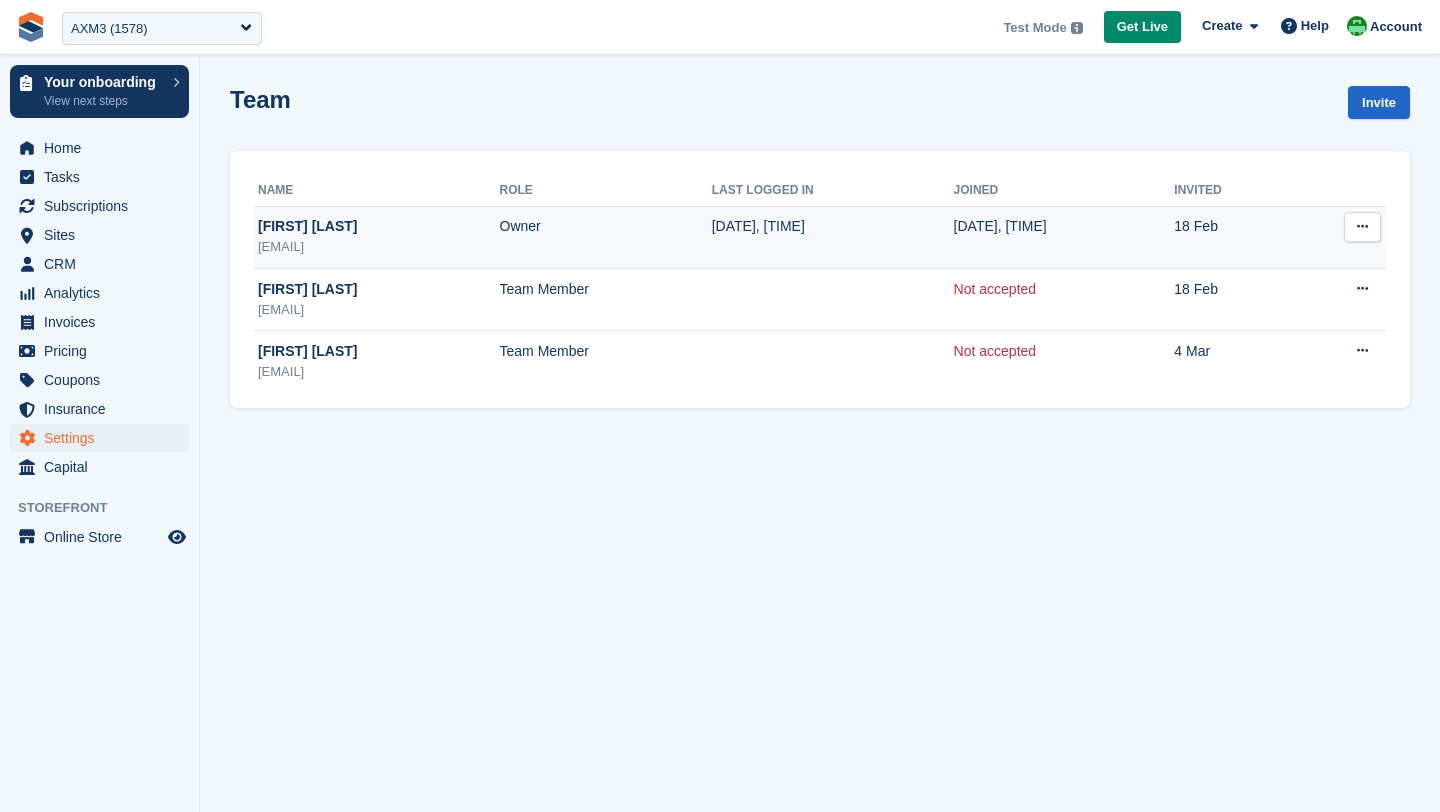 click at bounding box center [1362, 227] 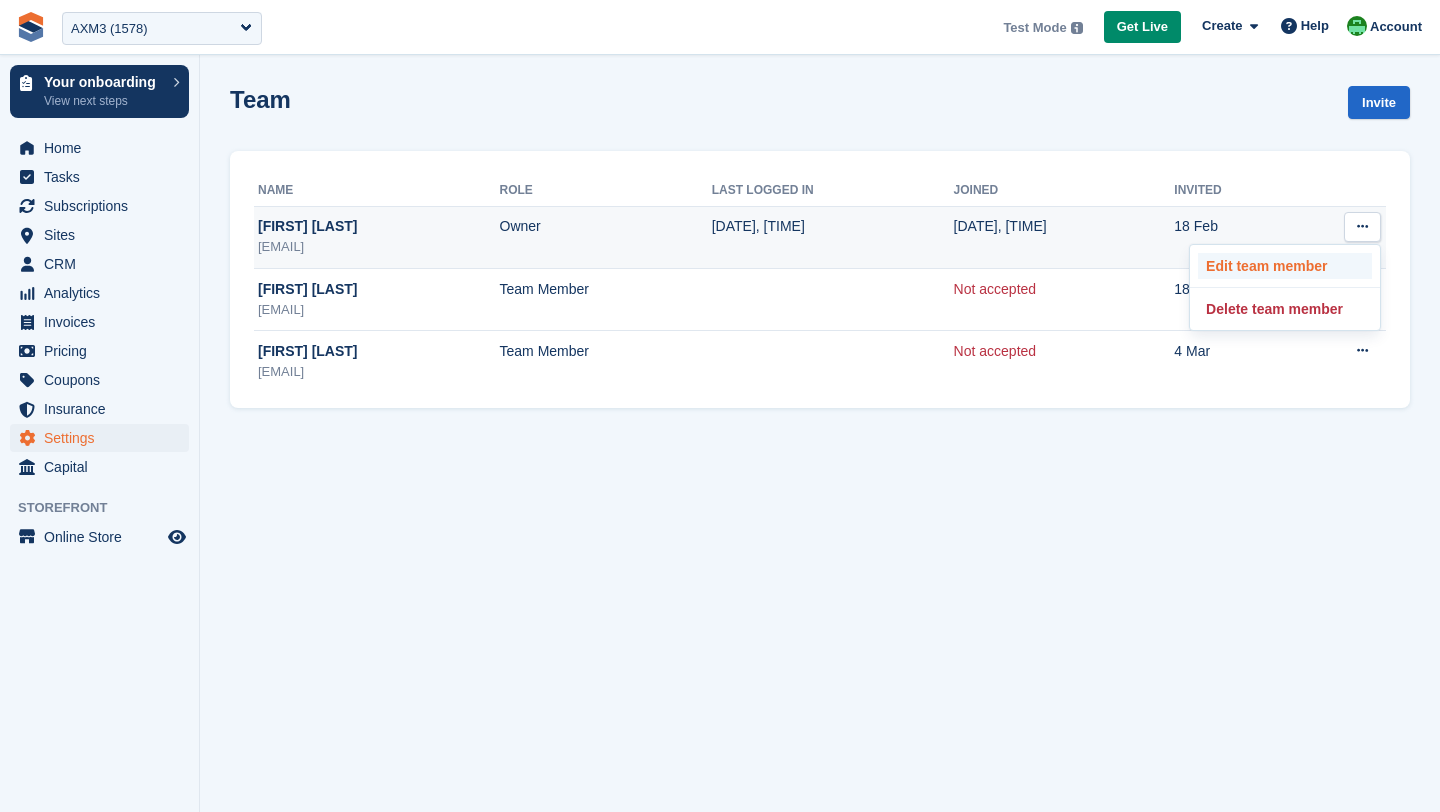 click on "Edit team member" at bounding box center (1285, 266) 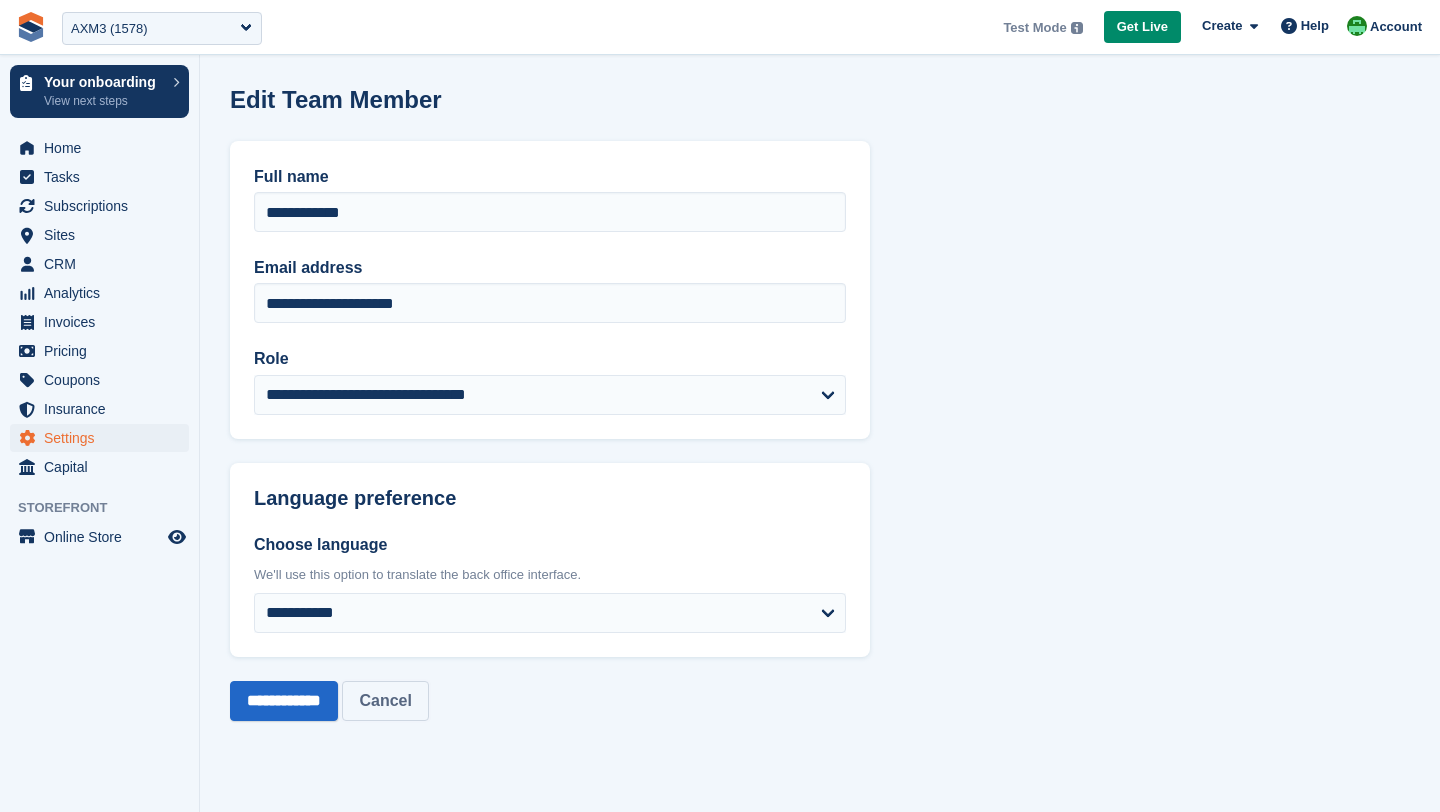 click on "Cancel" at bounding box center (385, 701) 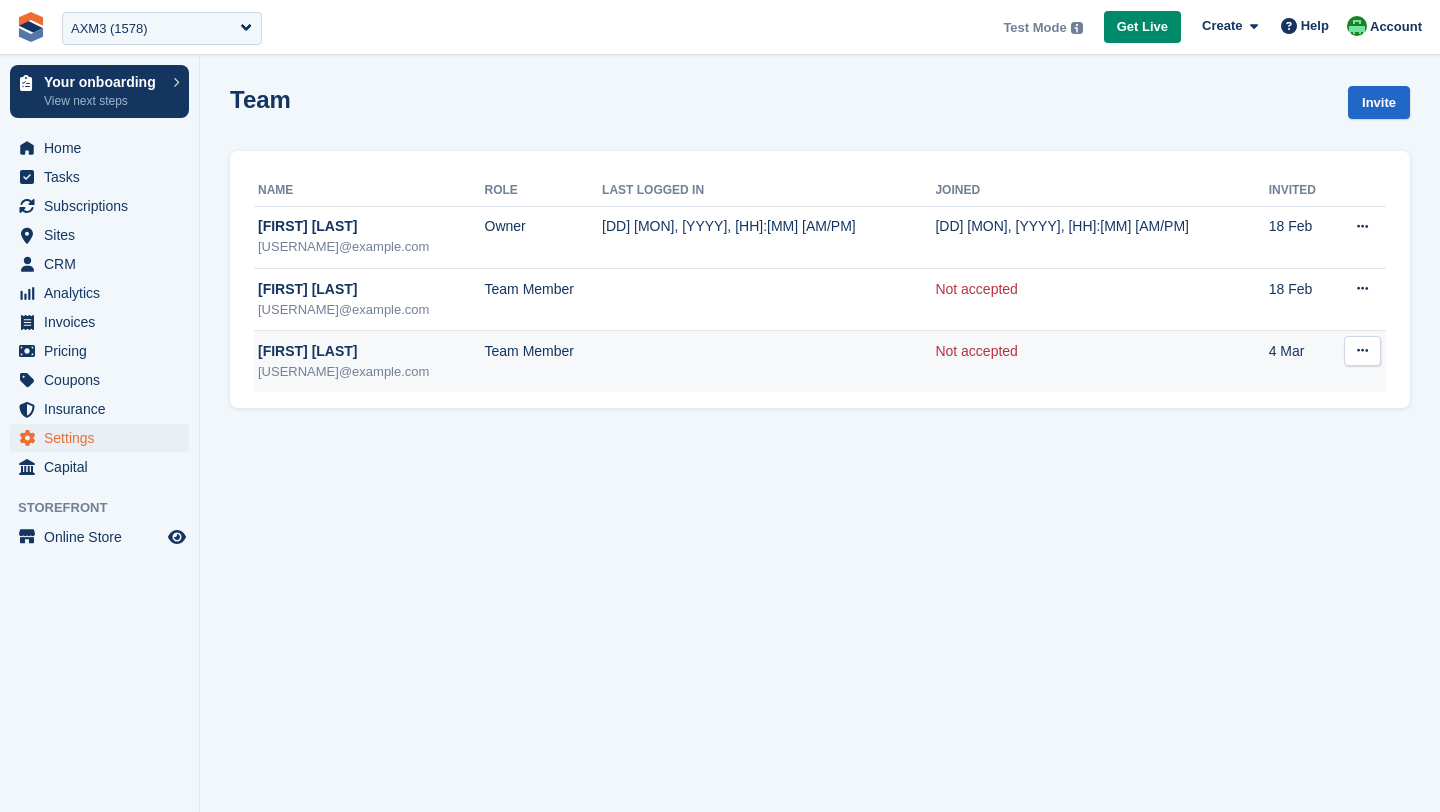 scroll, scrollTop: 0, scrollLeft: 0, axis: both 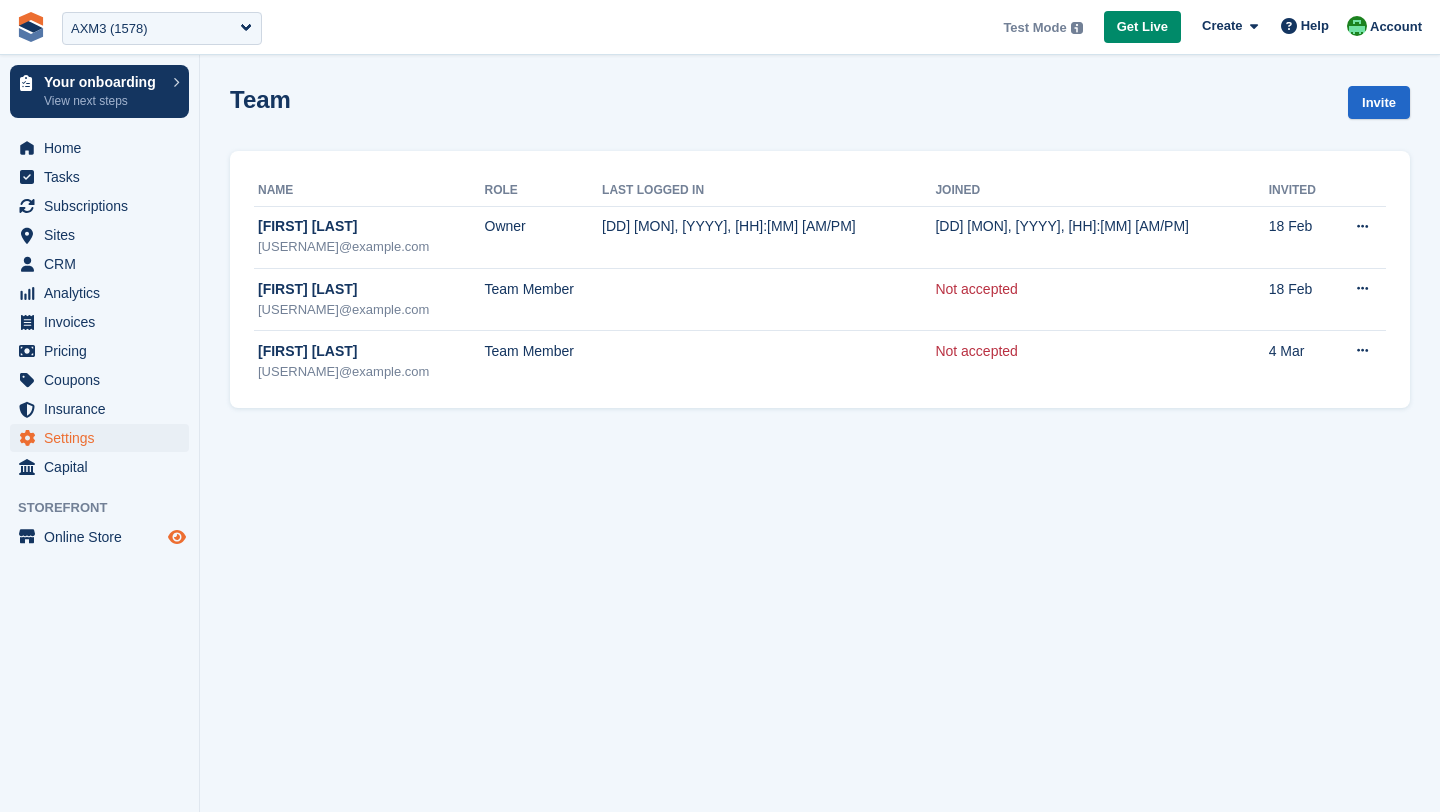 click at bounding box center [177, 537] 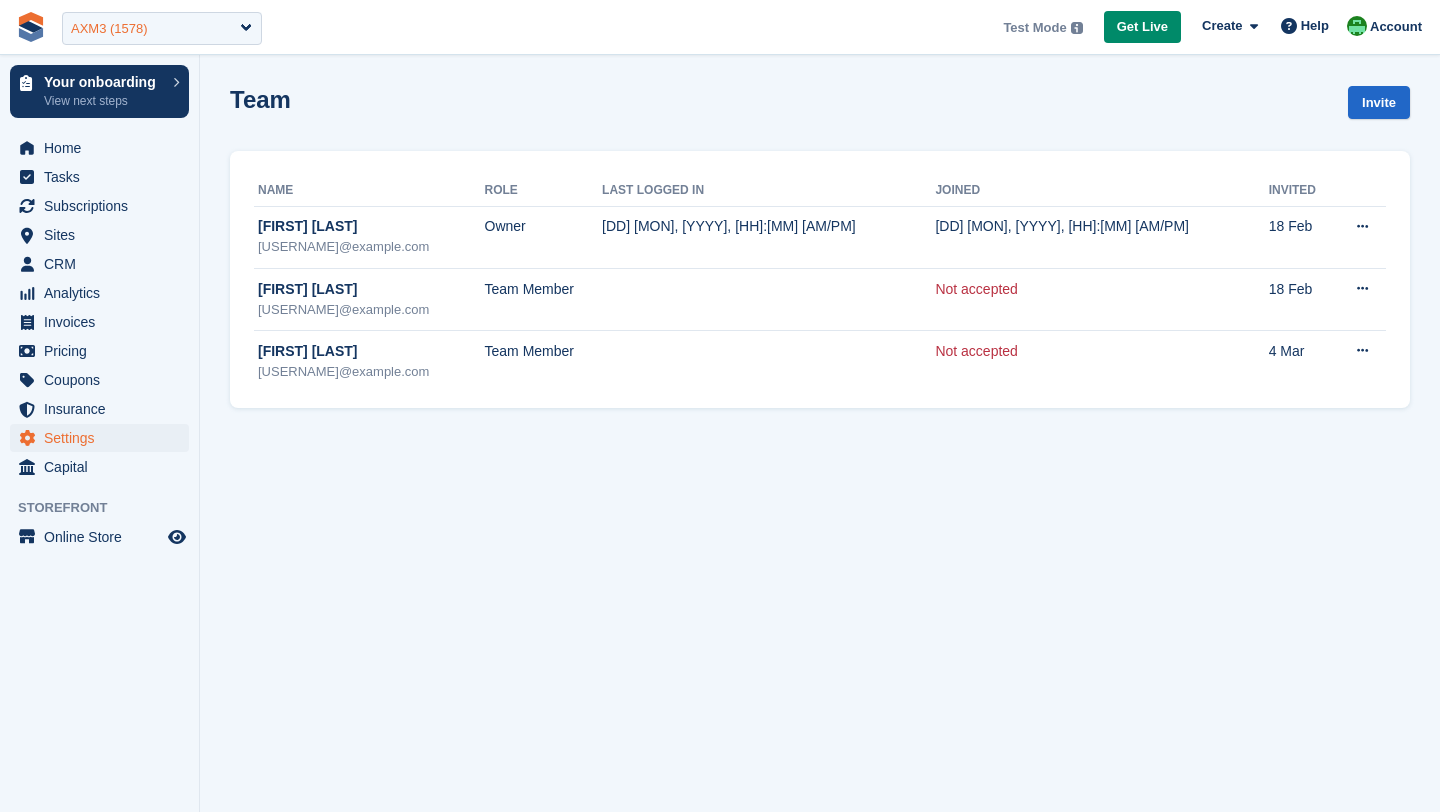 click on "AXM3 (1578)" at bounding box center [162, 28] 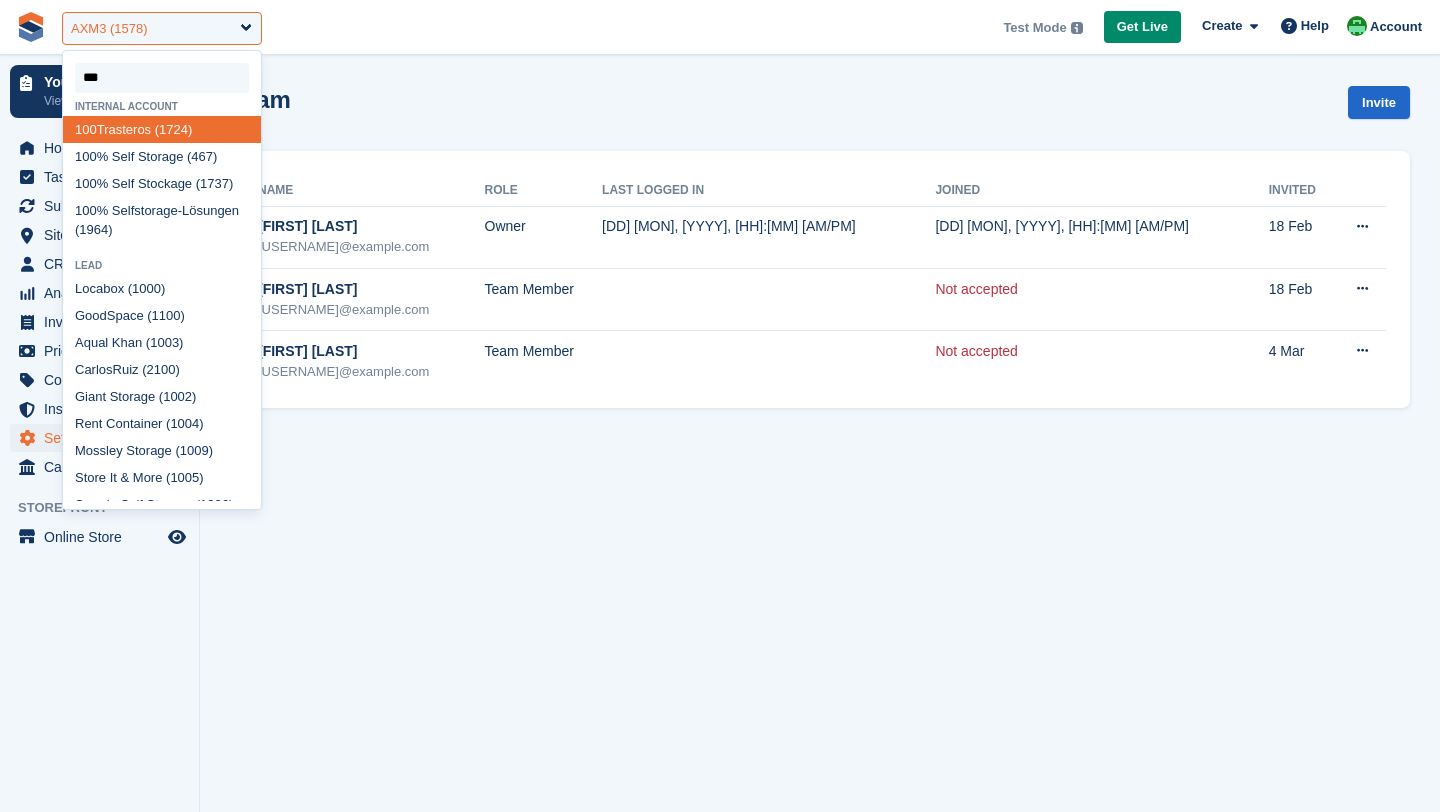 type on "****" 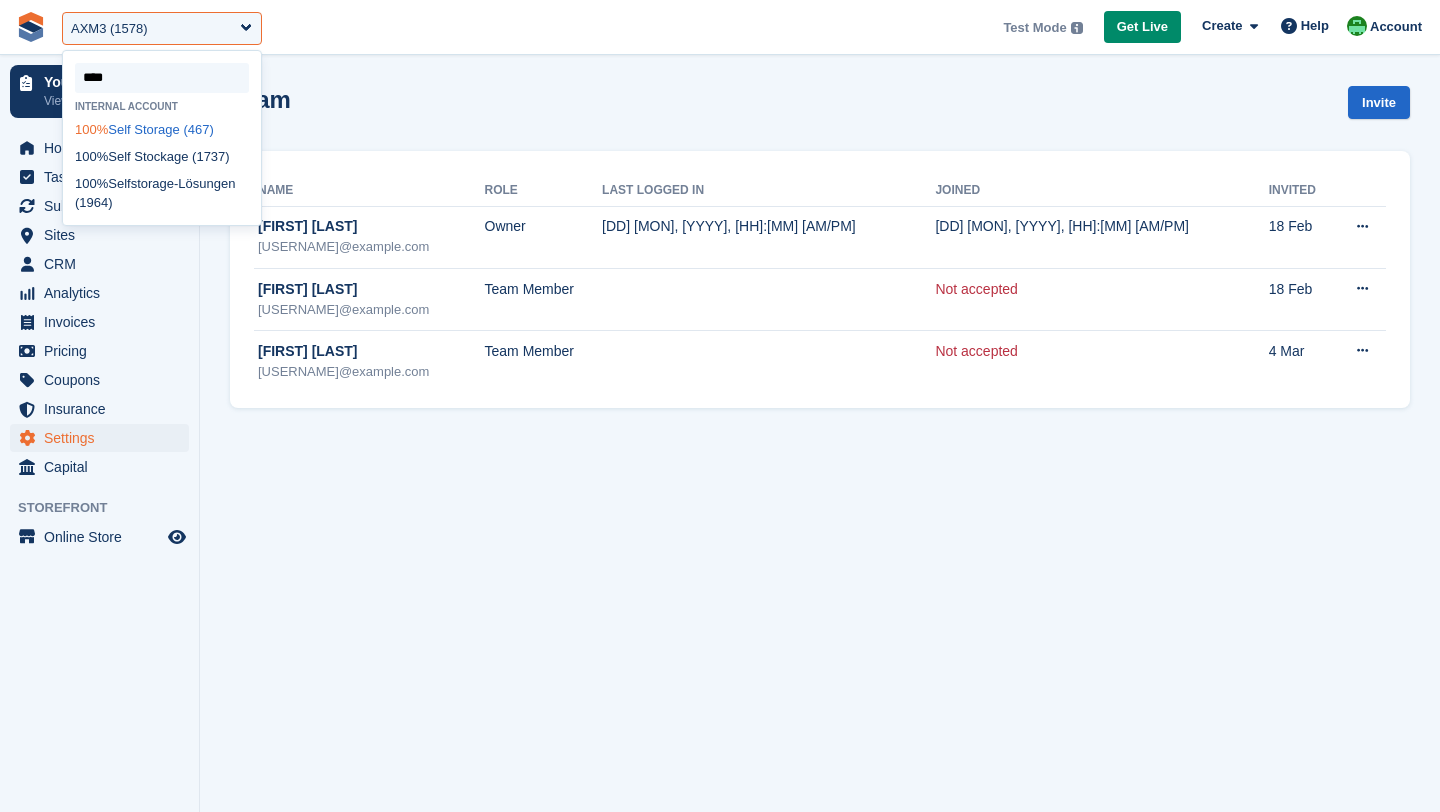 click on "100%  Self Storage (467)" at bounding box center [162, 129] 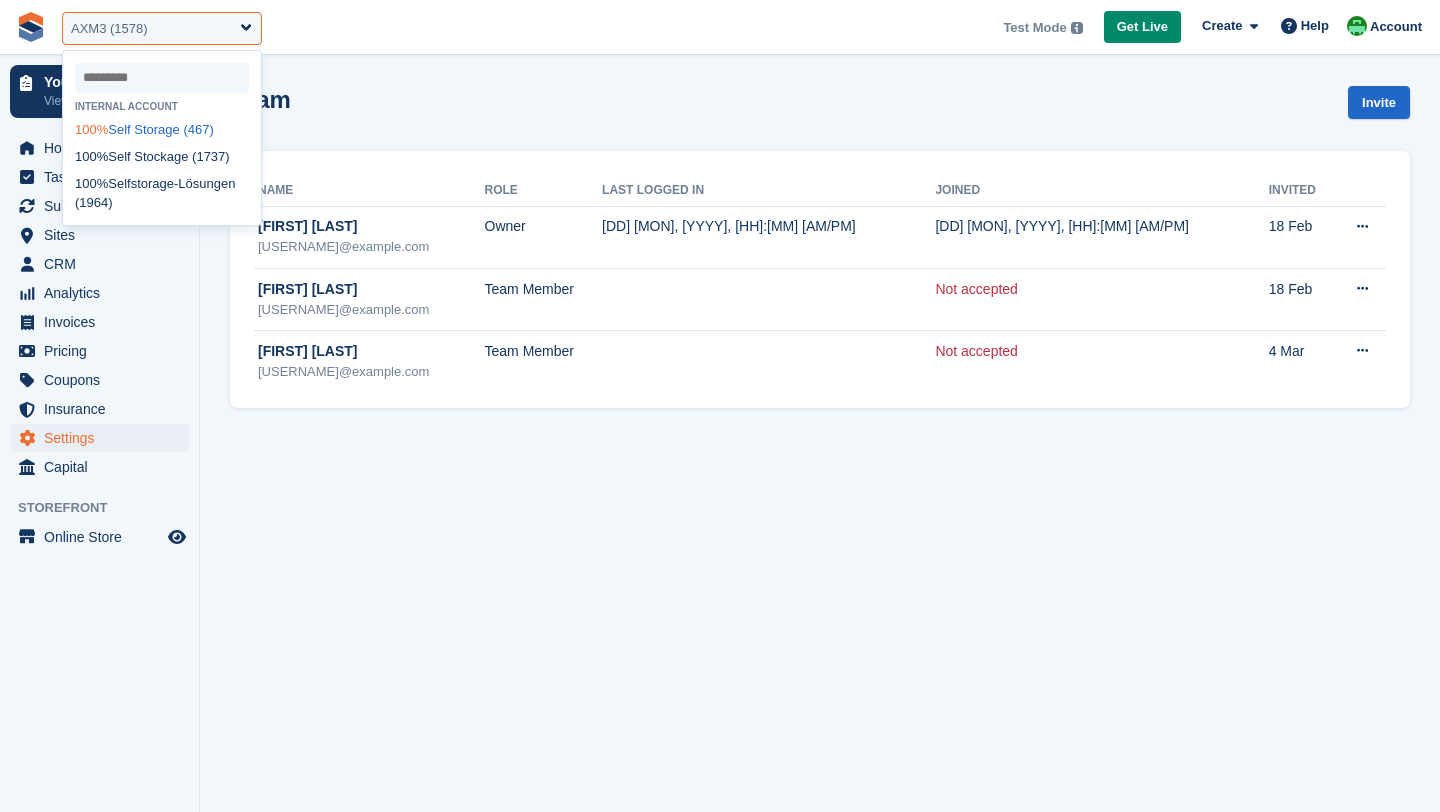 select on "***" 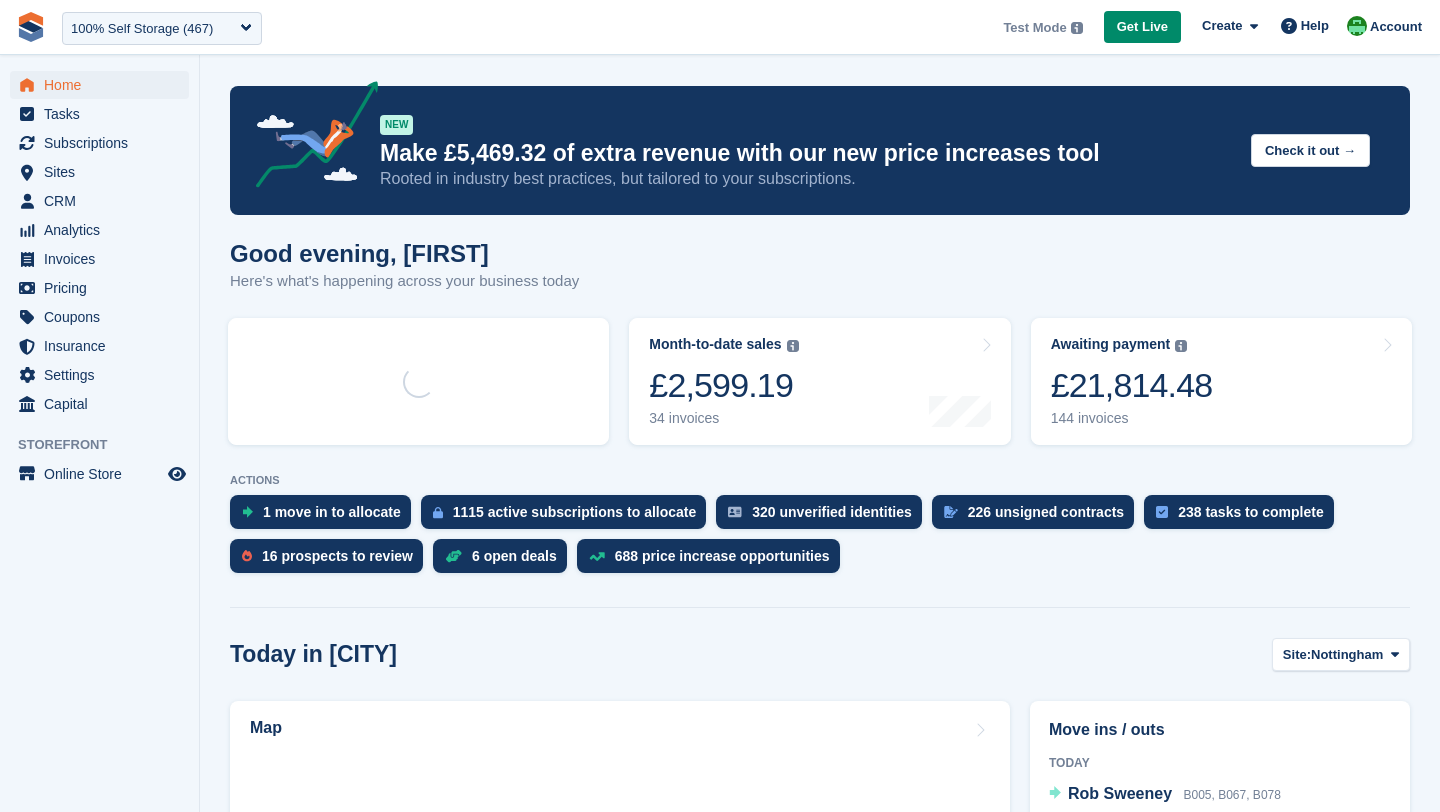 scroll, scrollTop: 0, scrollLeft: 0, axis: both 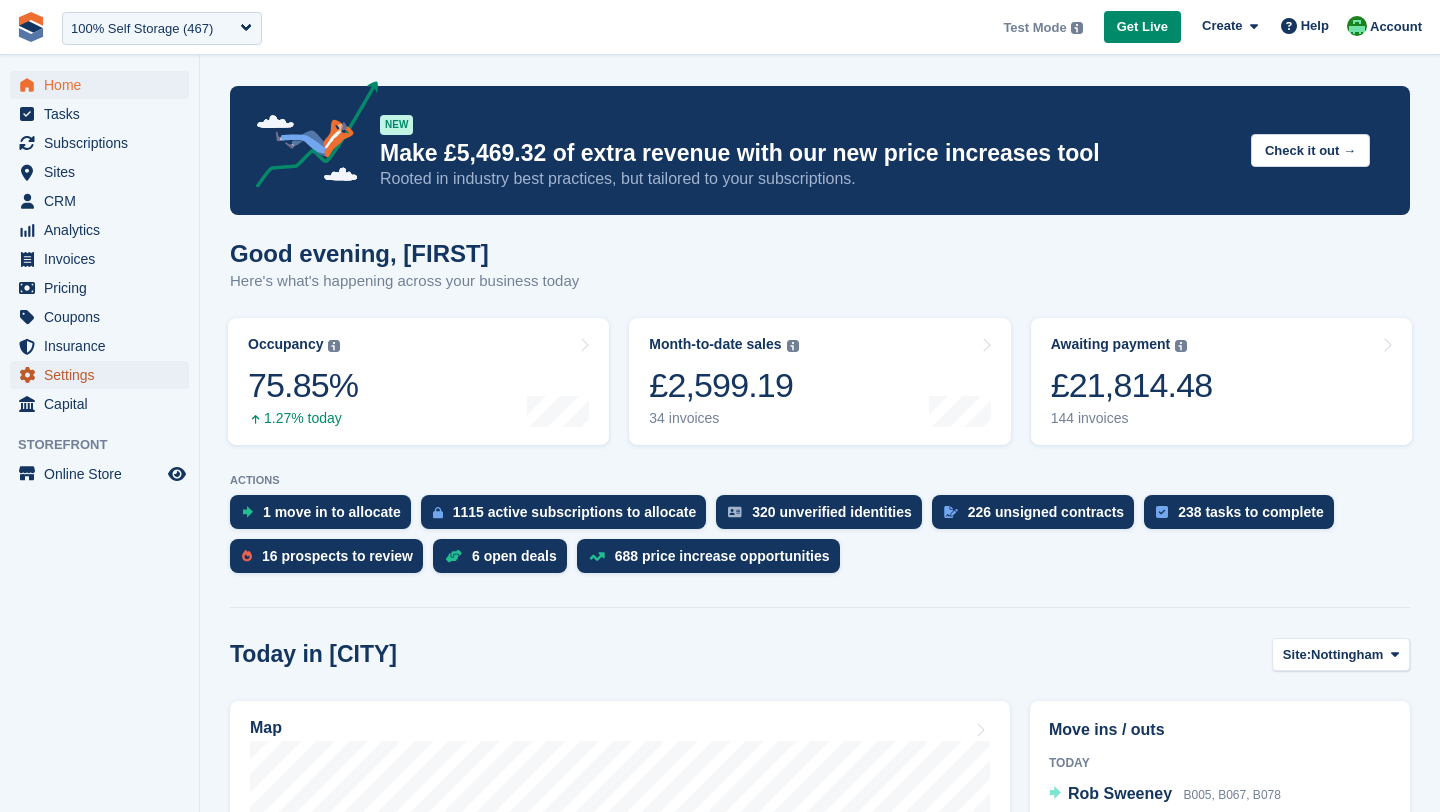 click on "Settings" at bounding box center [104, 375] 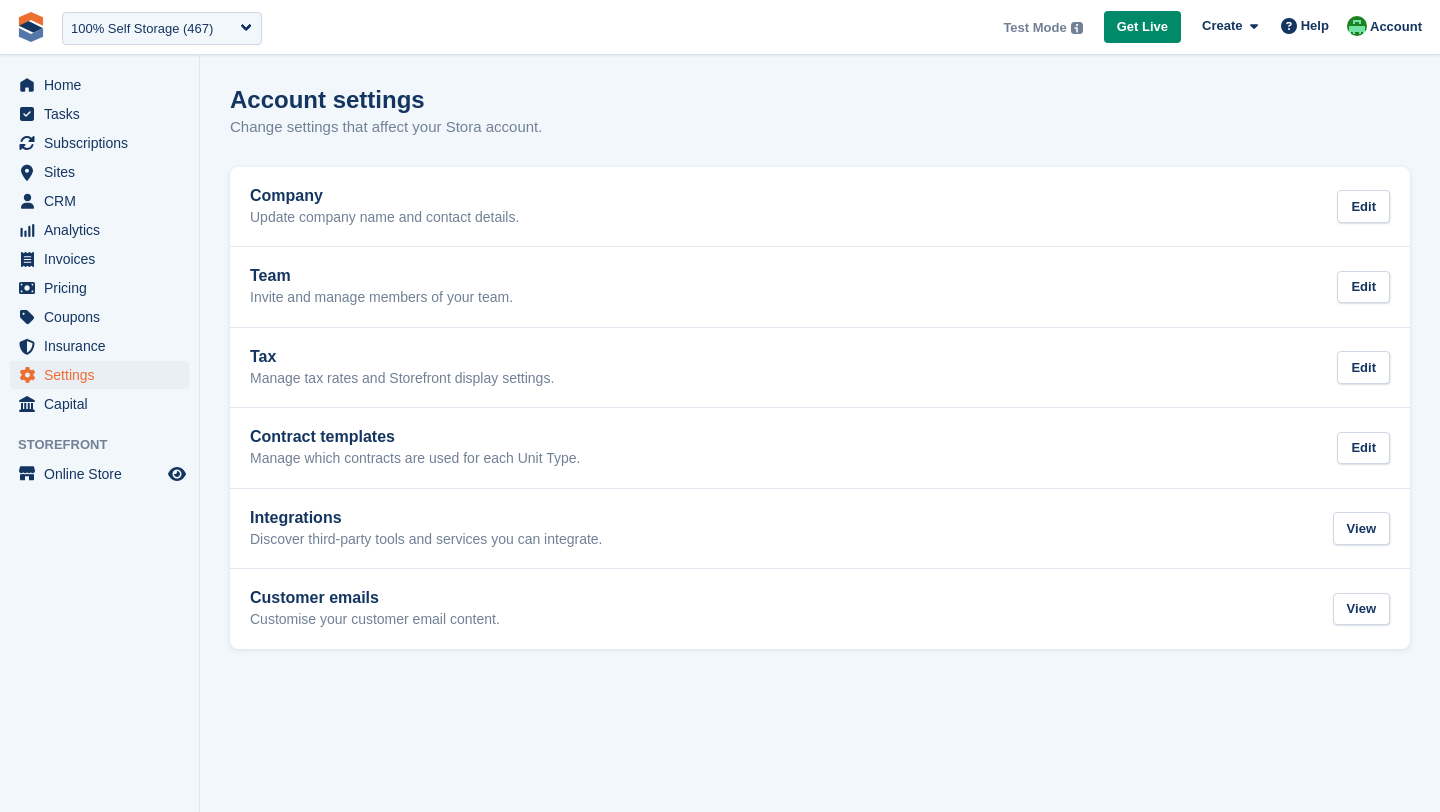 scroll, scrollTop: 0, scrollLeft: 0, axis: both 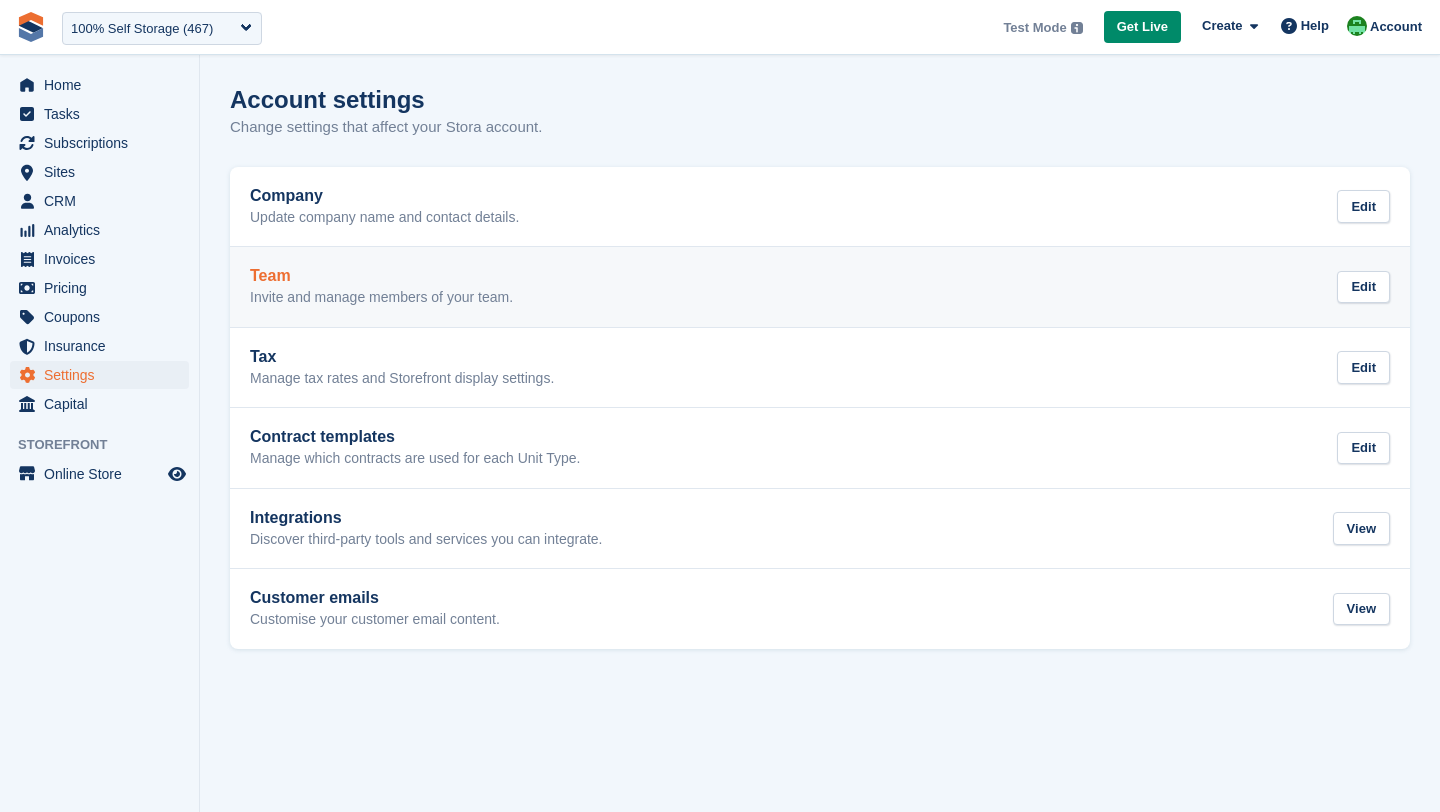 click on "Team
Invite and manage members of your team.
Edit" at bounding box center [820, 287] 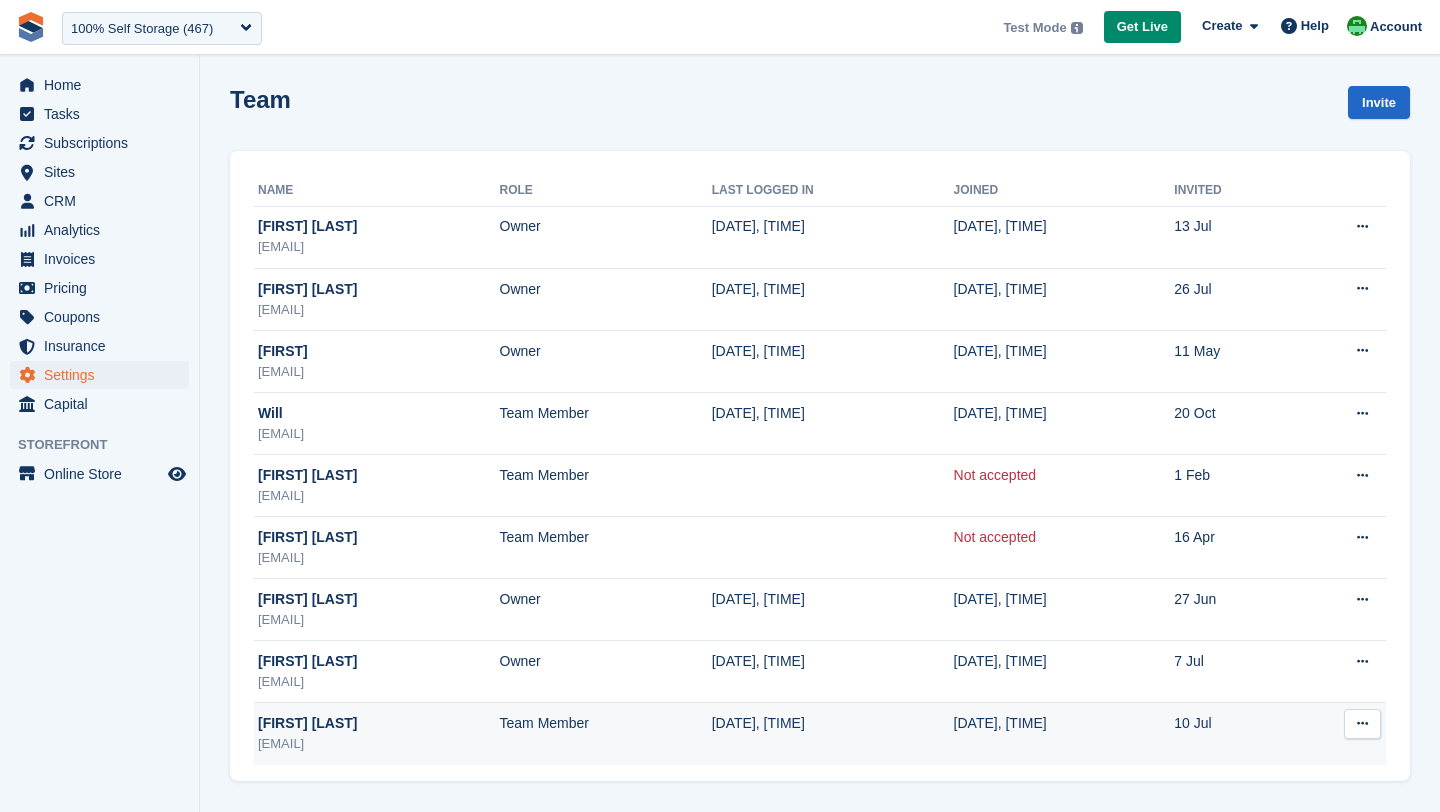 click at bounding box center (1362, 724) 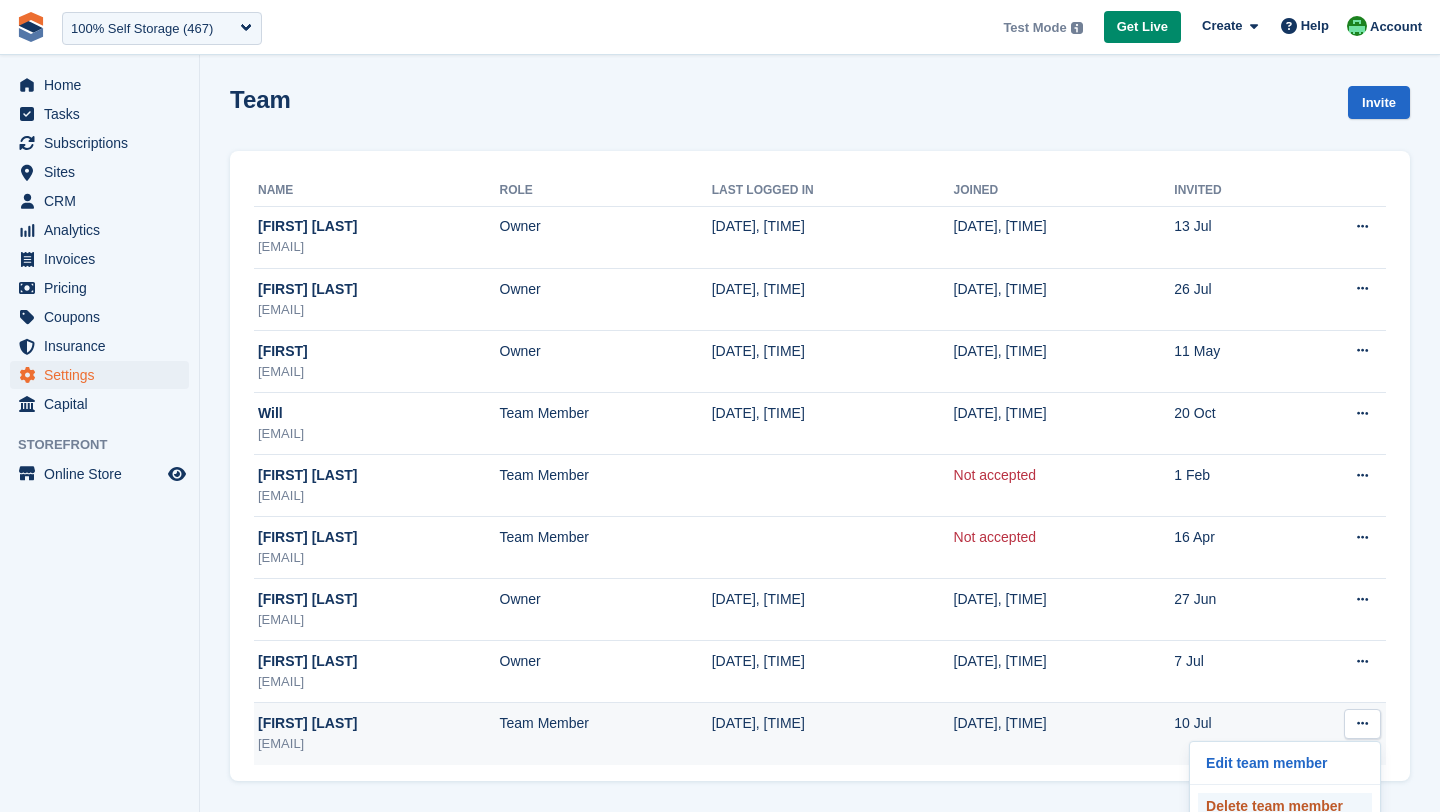 click on "Delete team member" at bounding box center (1285, 806) 